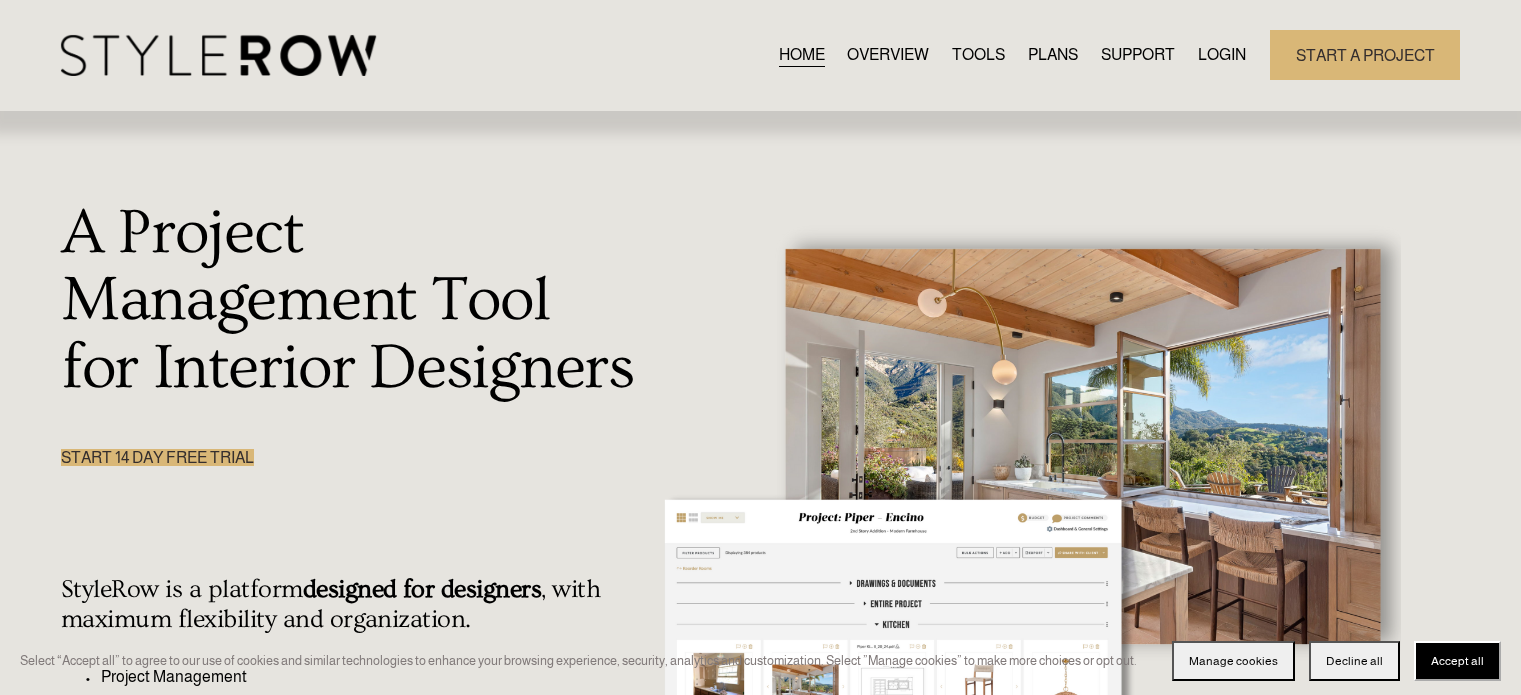 scroll, scrollTop: 0, scrollLeft: 0, axis: both 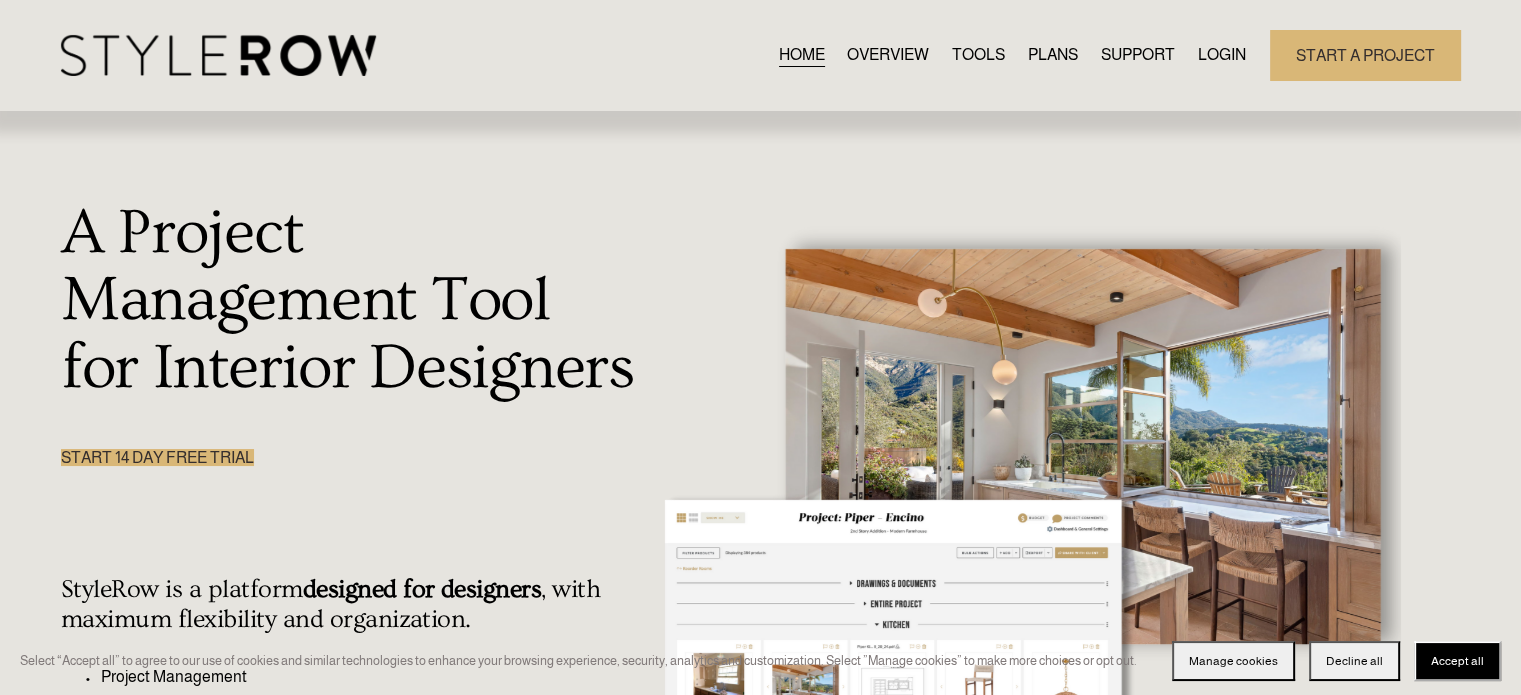 click on "LOGIN" at bounding box center [1222, 55] 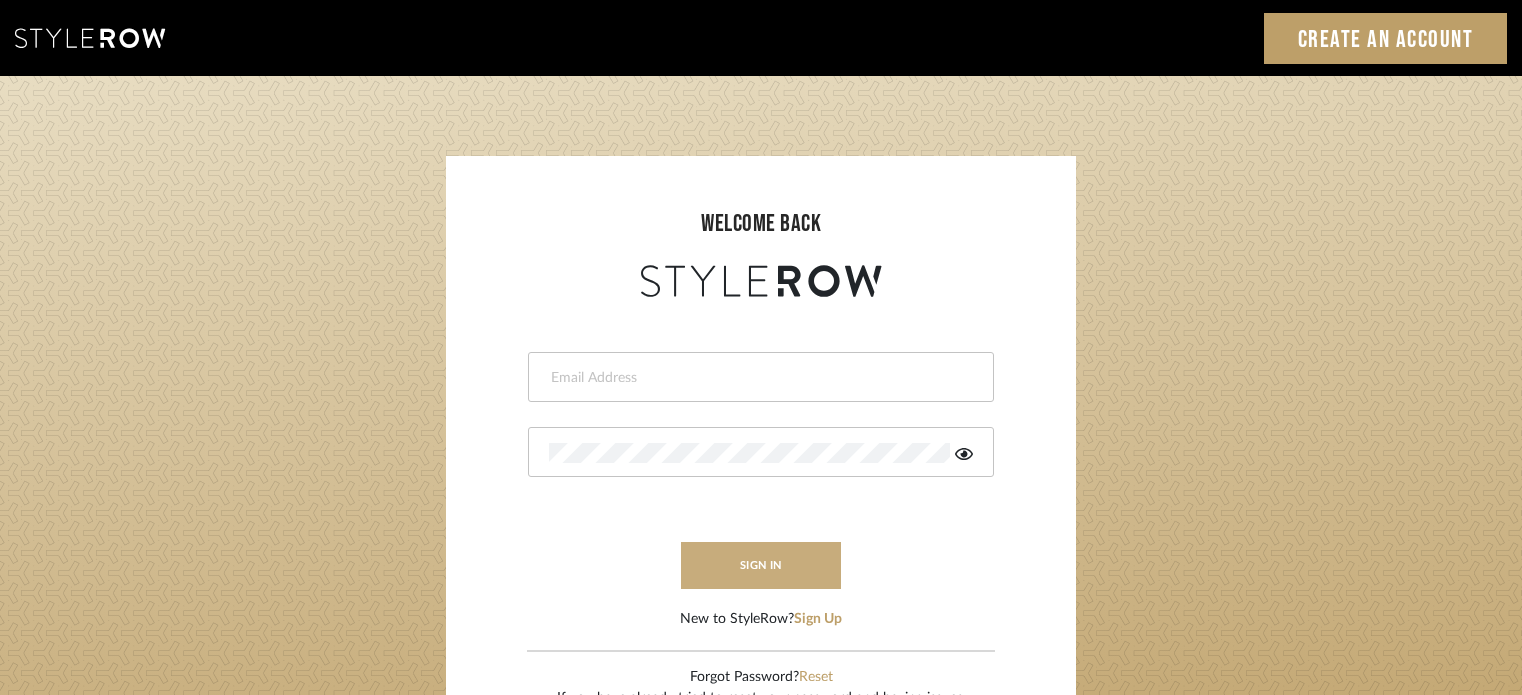 scroll, scrollTop: 0, scrollLeft: 0, axis: both 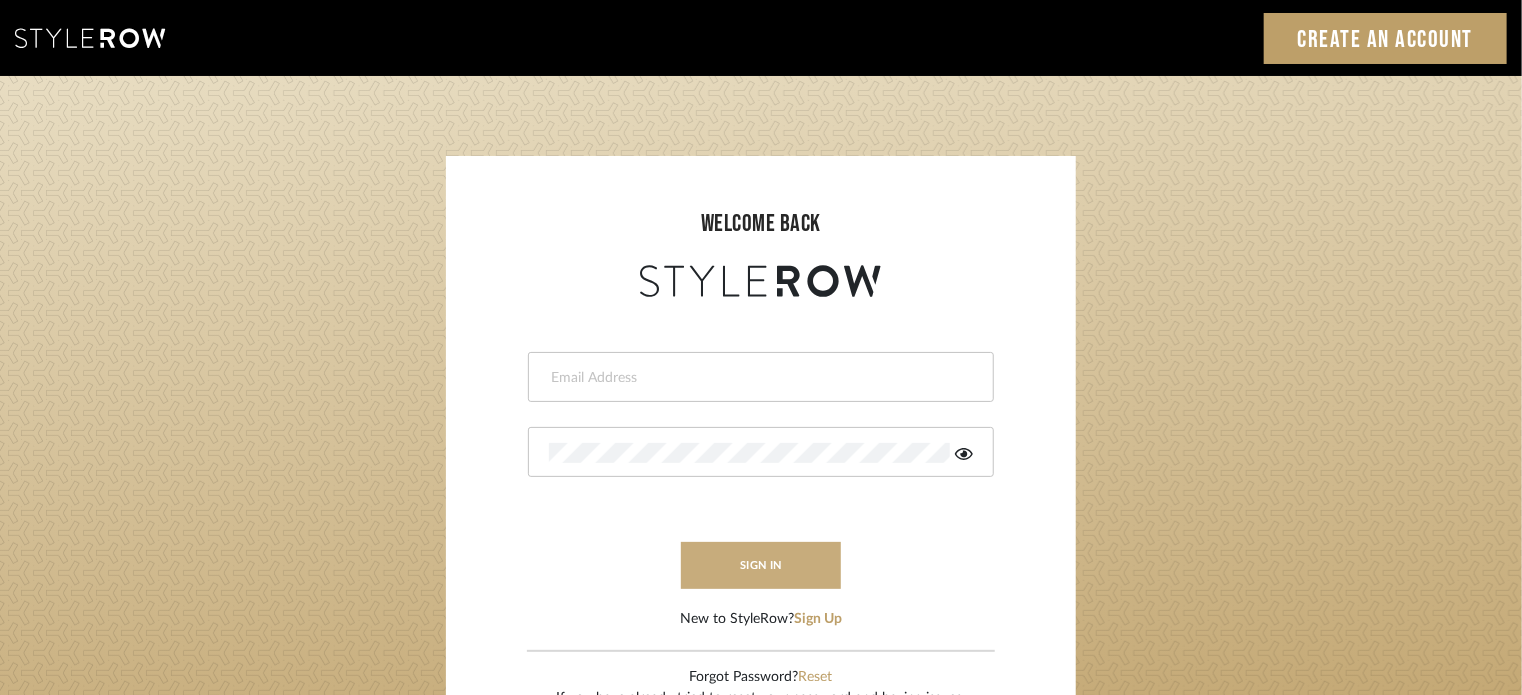 type on "[USERNAME]@example.com" 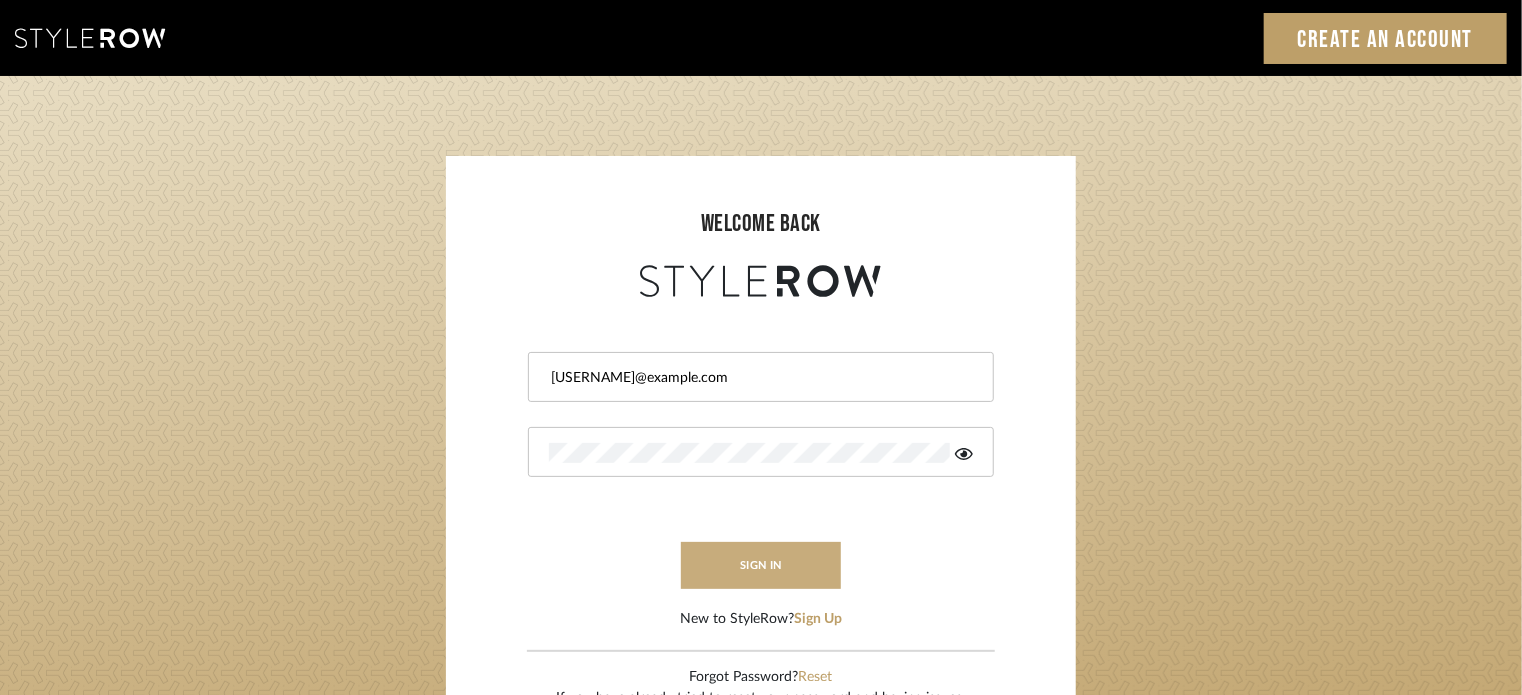 click on "sign in" at bounding box center [761, 565] 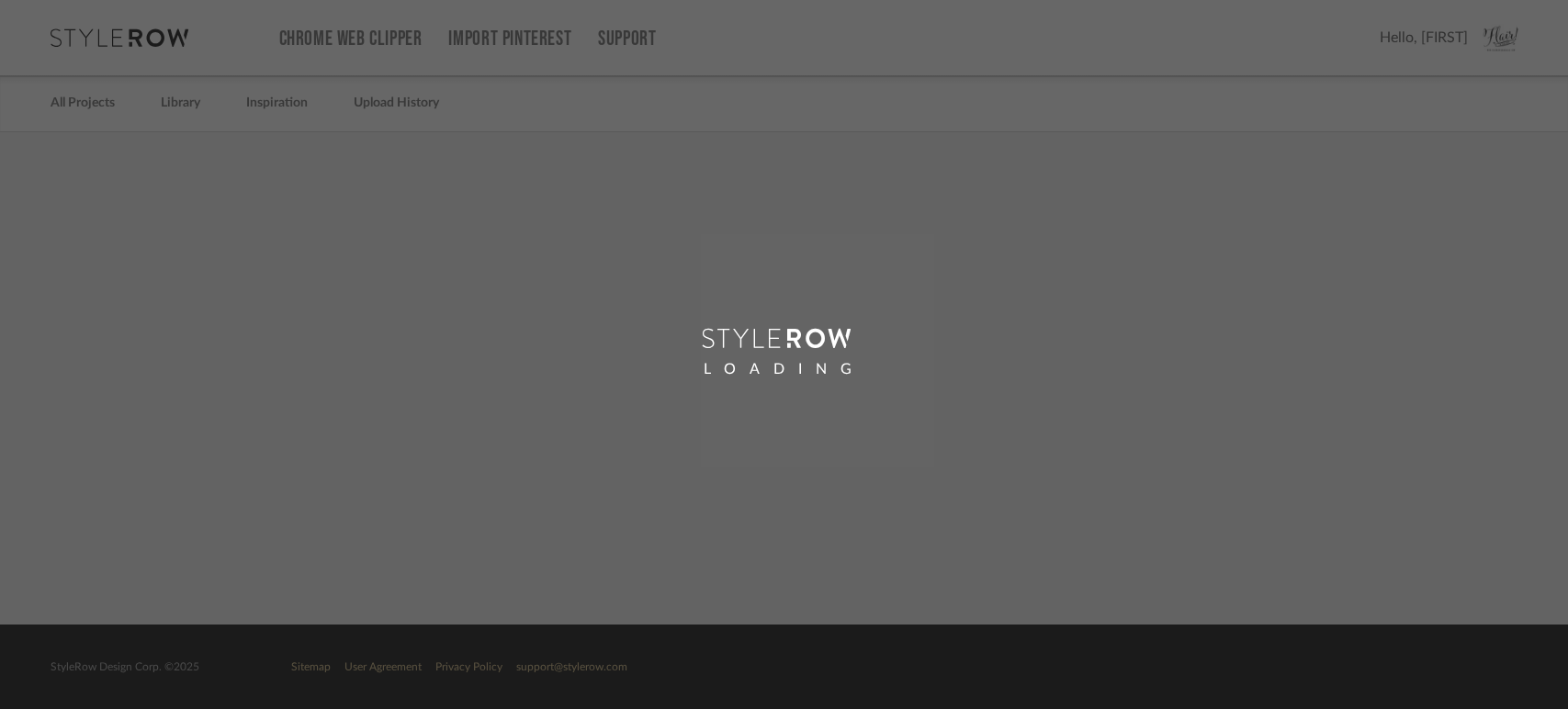scroll, scrollTop: 0, scrollLeft: 0, axis: both 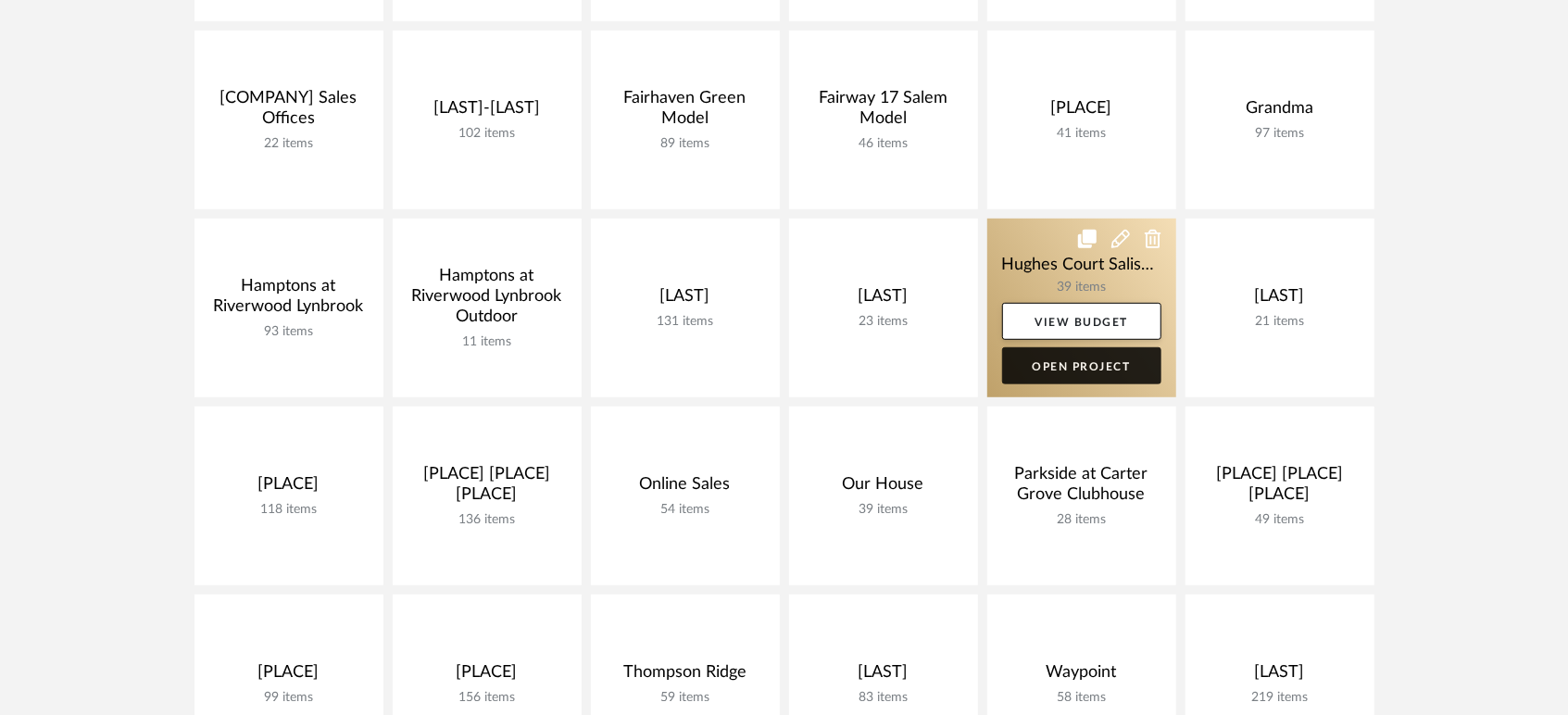 click on "Open Project" at bounding box center [1082, 366] 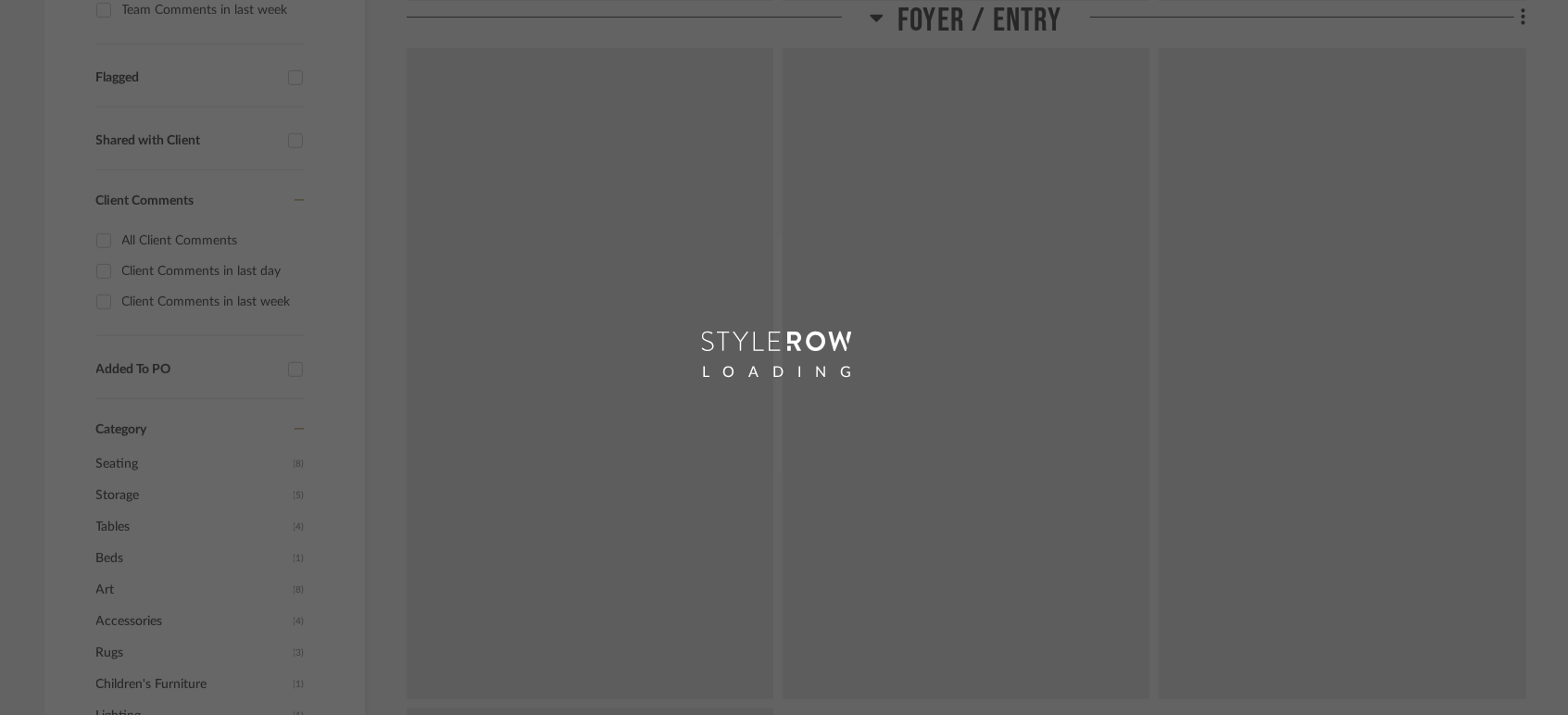 scroll, scrollTop: 0, scrollLeft: 0, axis: both 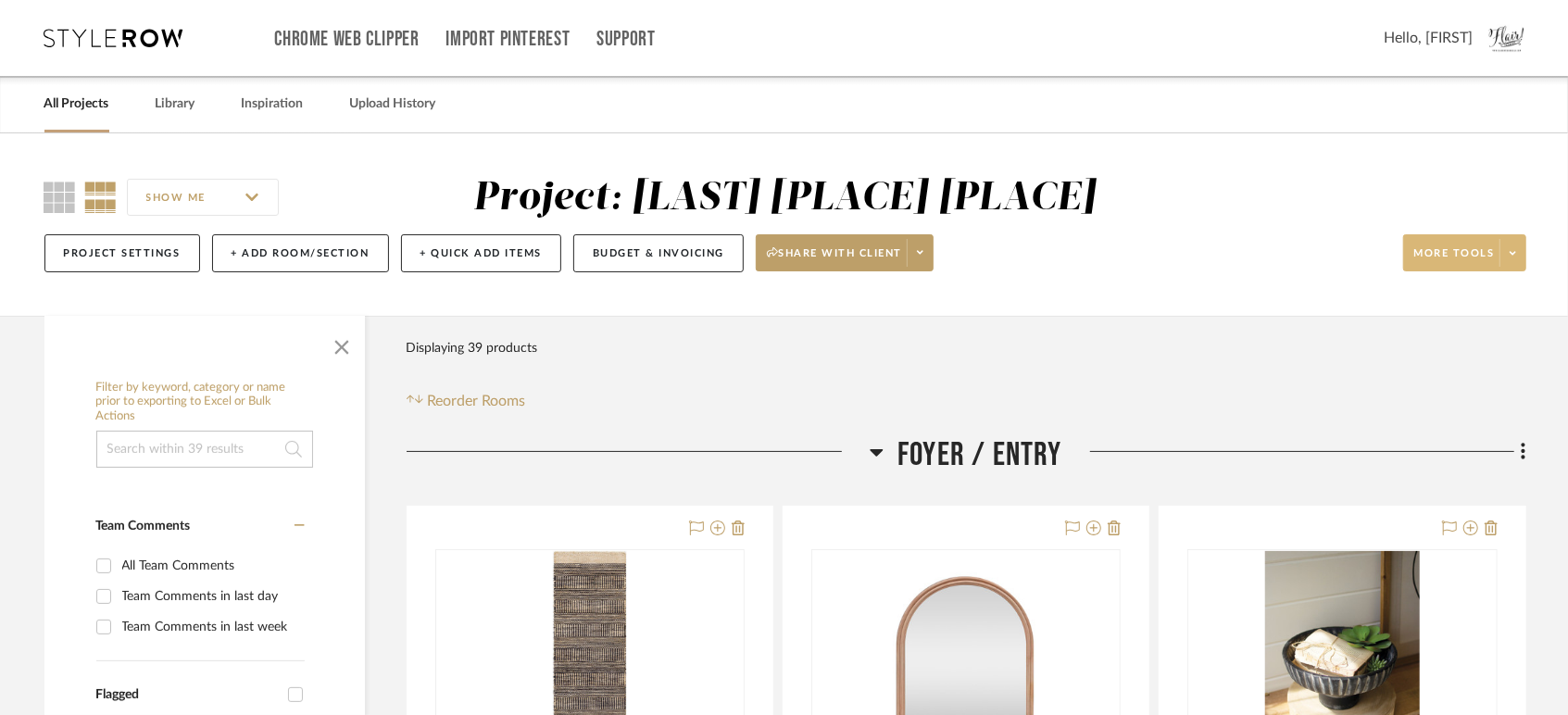 click at bounding box center [1512, 253] 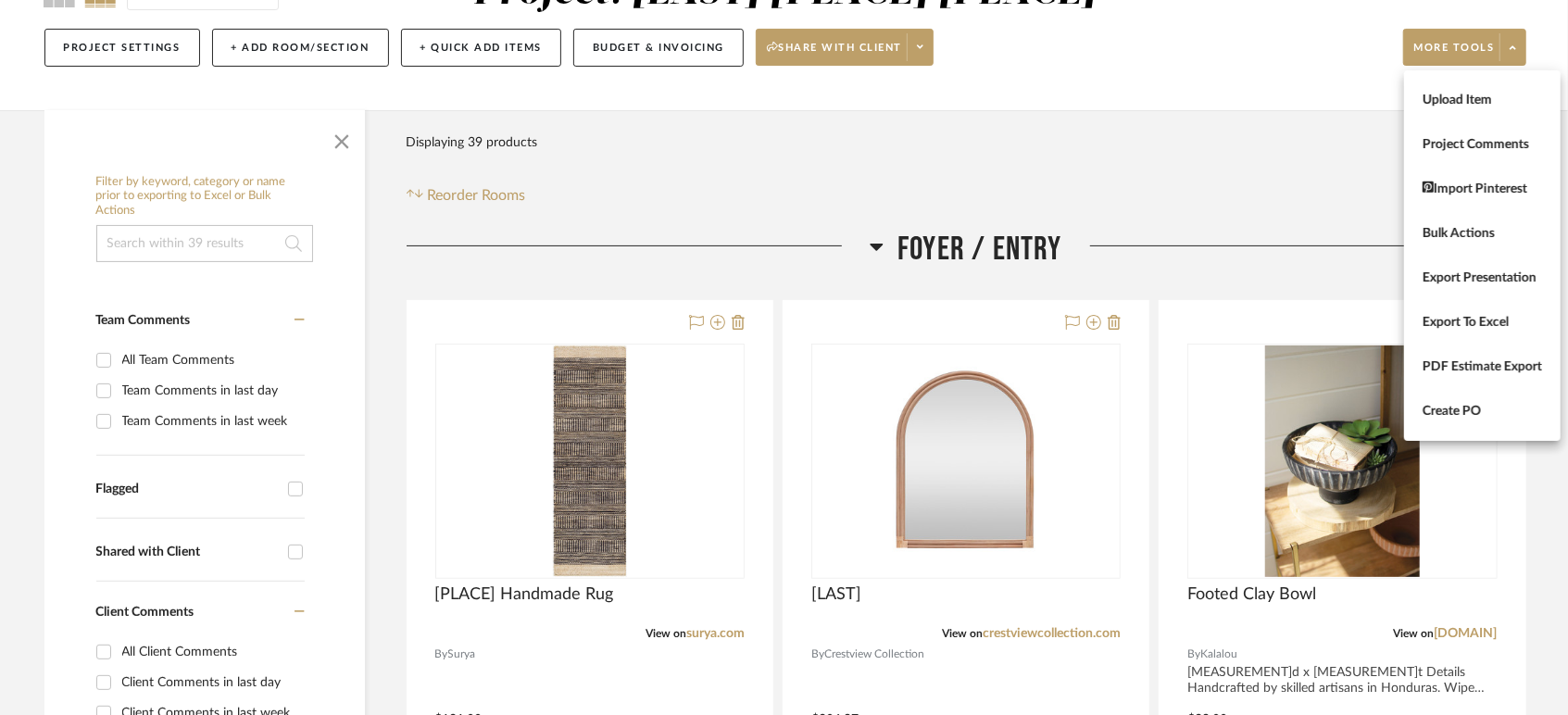click at bounding box center (784, 358) 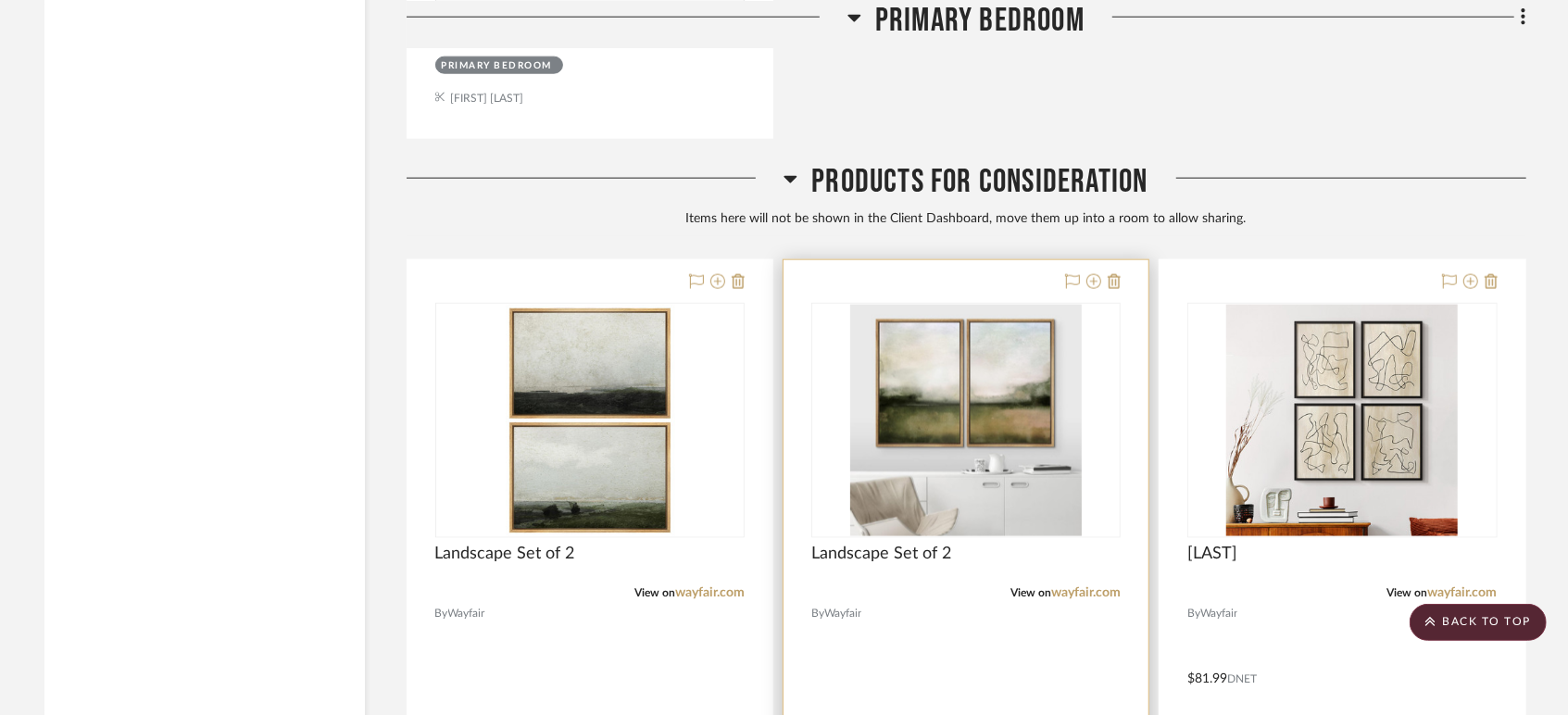 scroll, scrollTop: 10907, scrollLeft: 0, axis: vertical 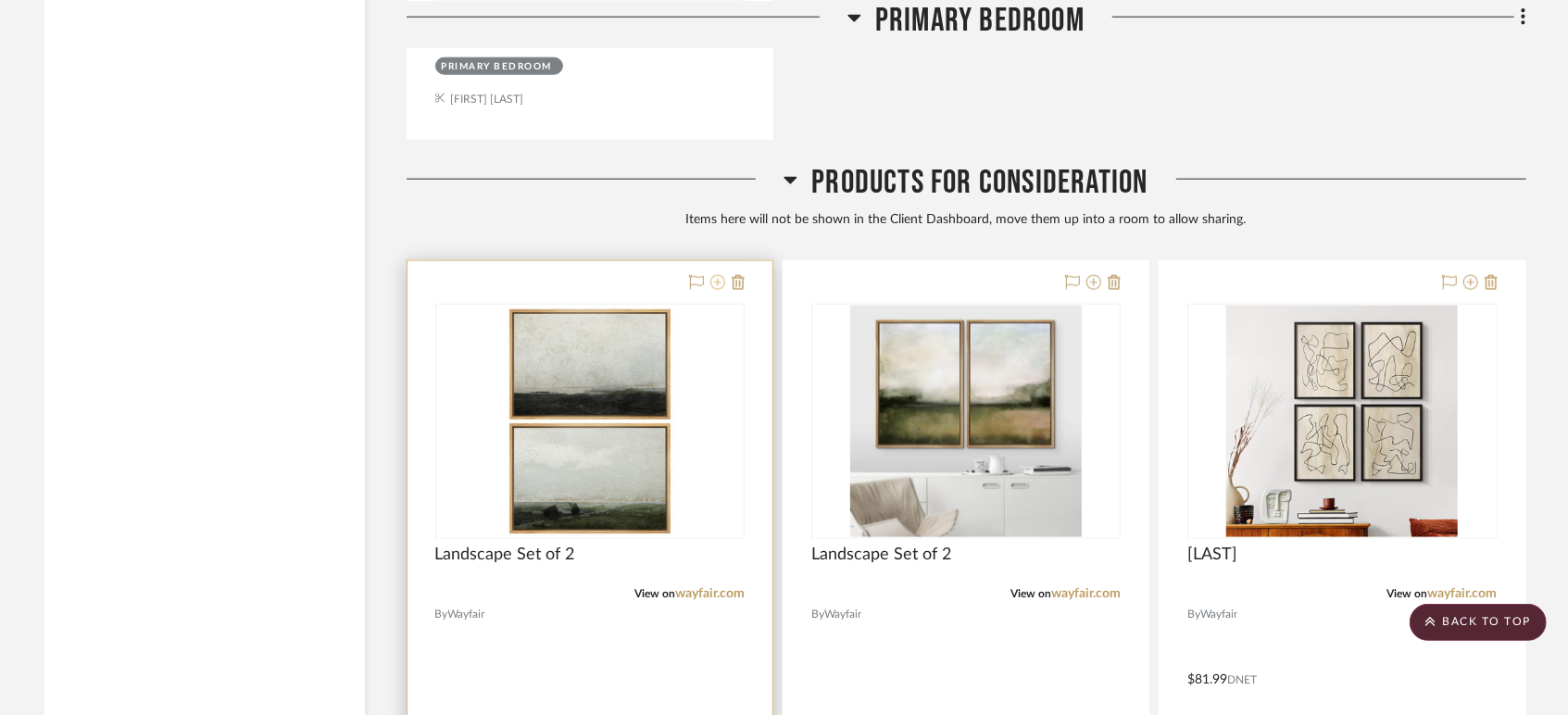 click at bounding box center [718, 282] 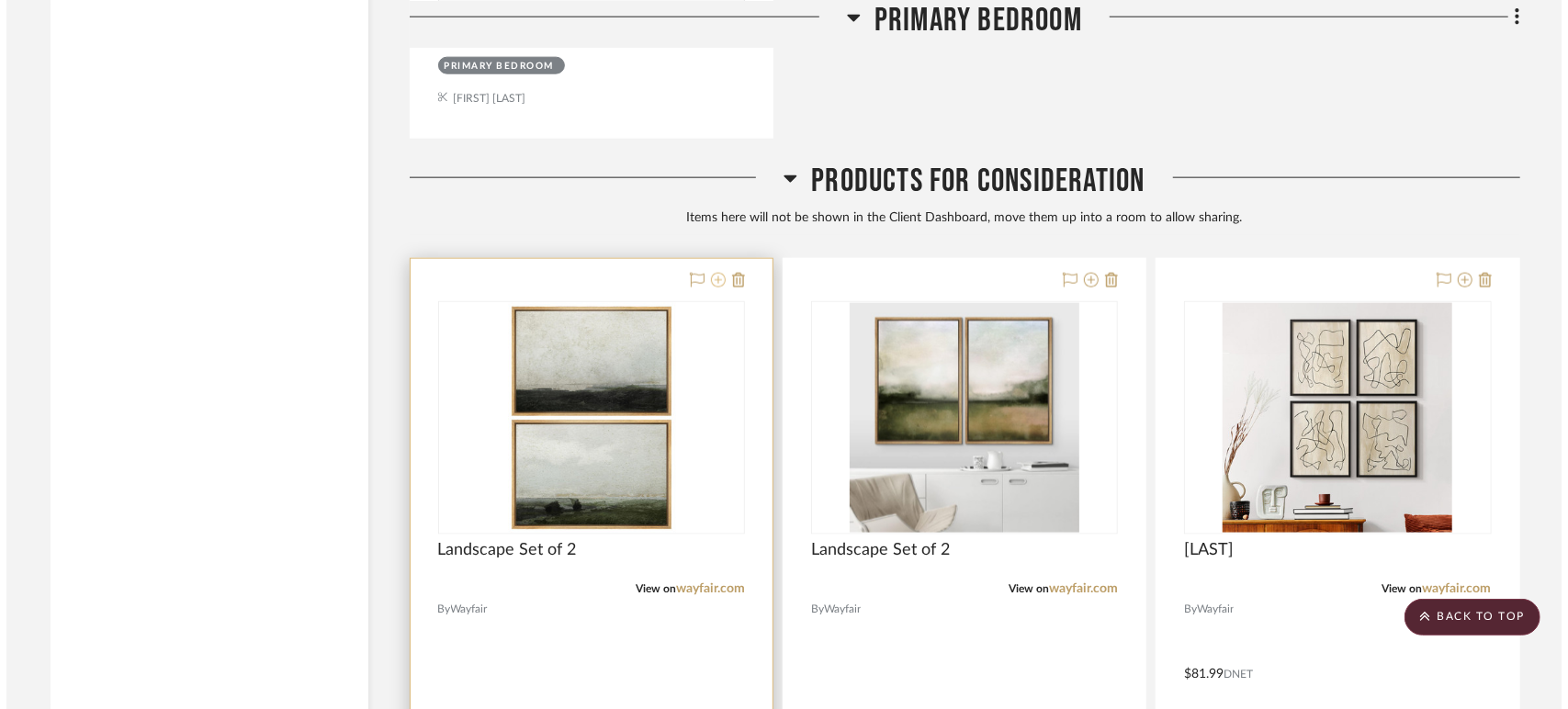 scroll, scrollTop: 0, scrollLeft: 0, axis: both 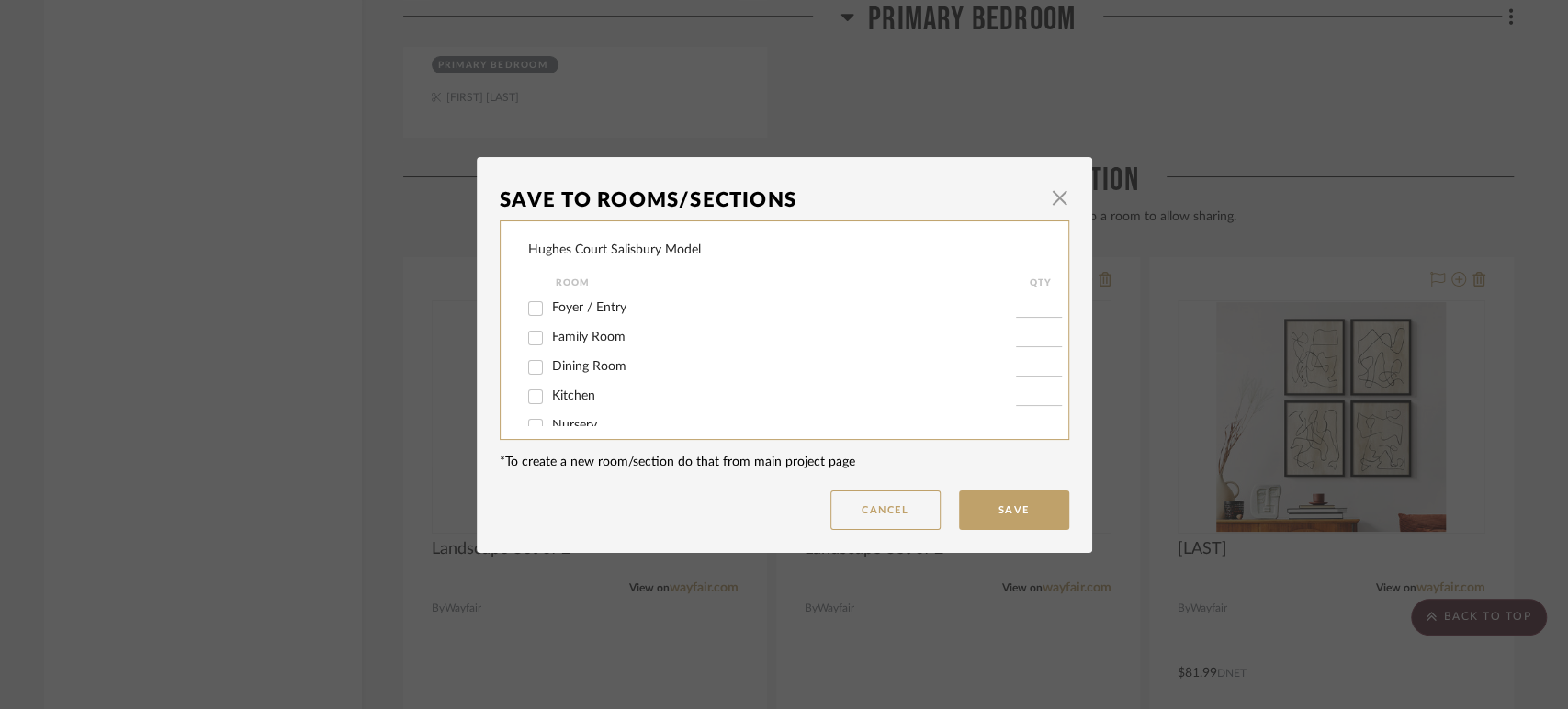 click on "Family Room" at bounding box center (589, 337) 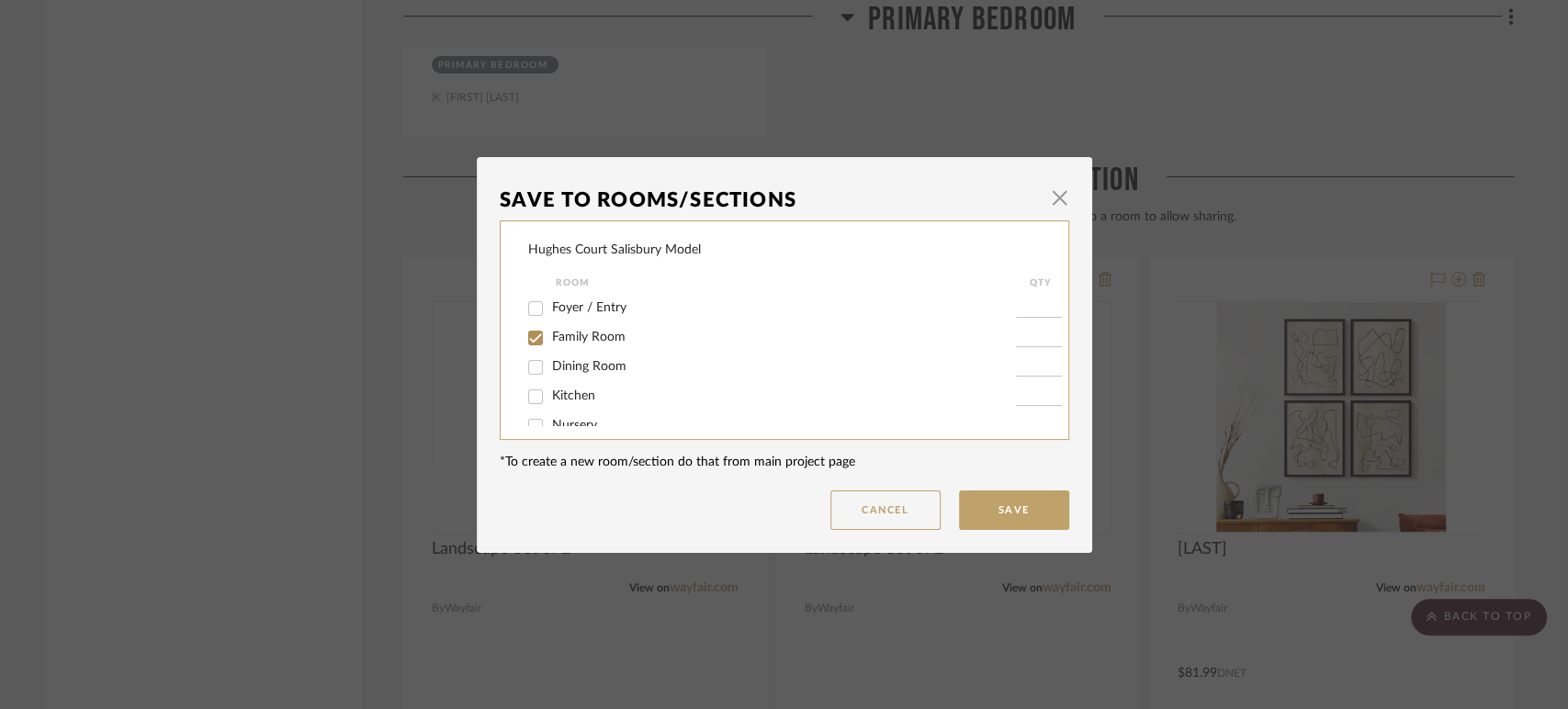 checkbox on "true" 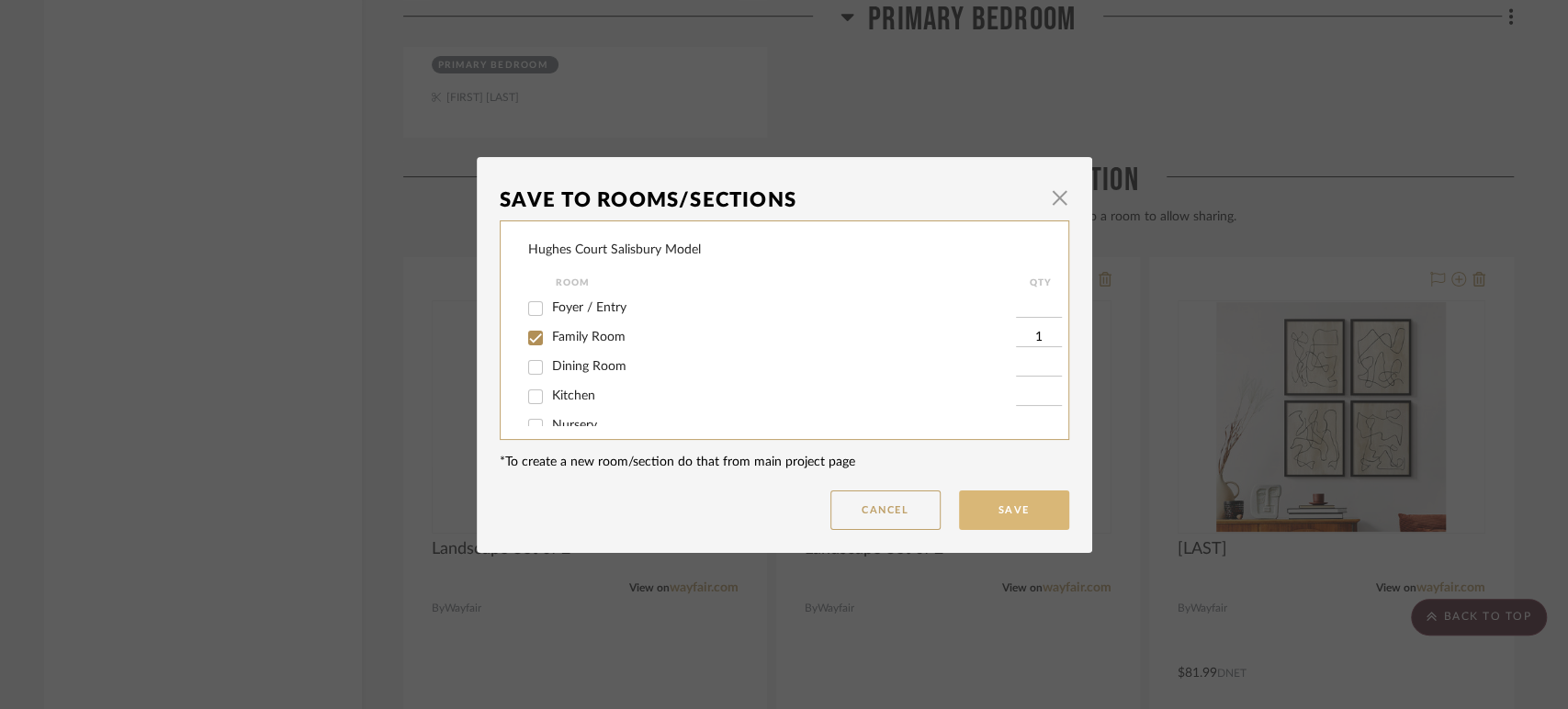 click on "Save" at bounding box center (1014, 510) 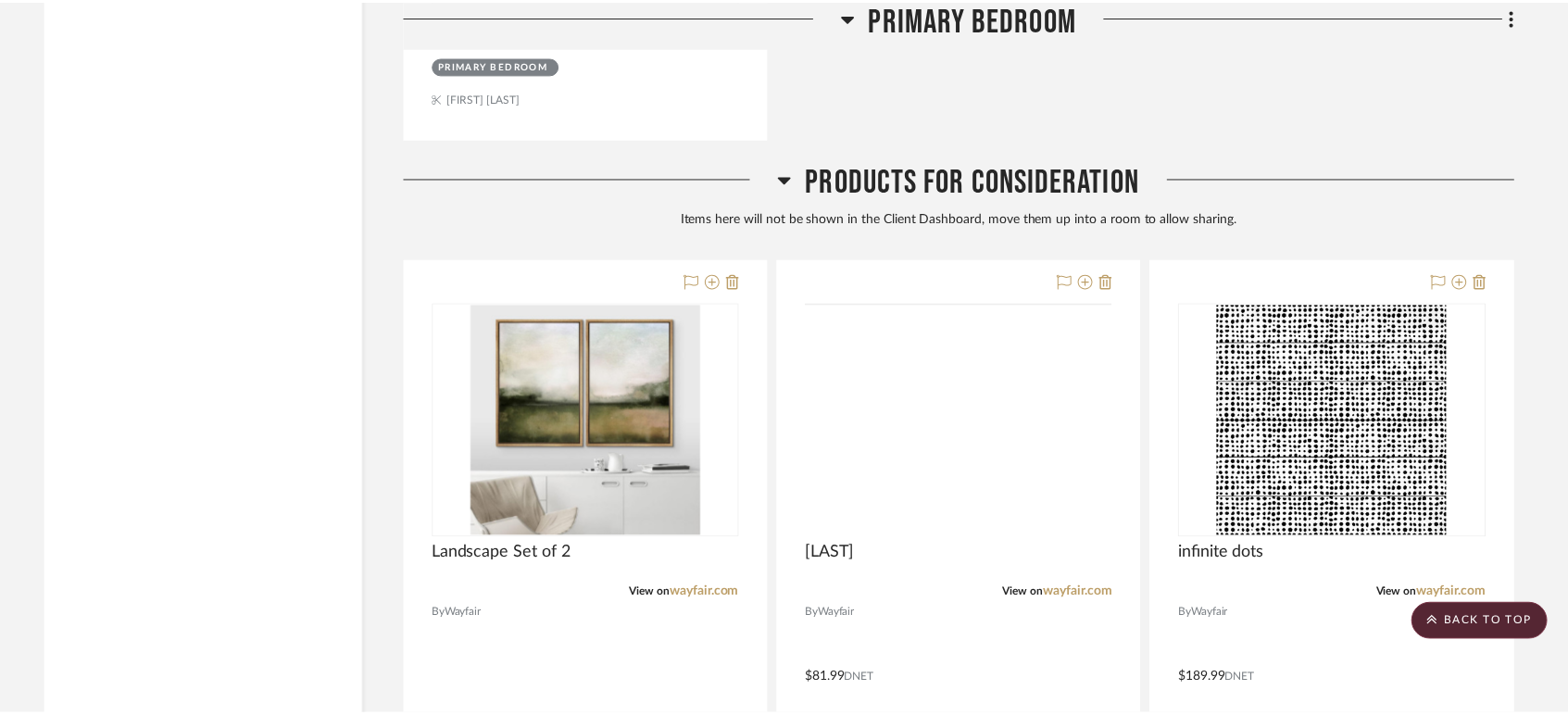 scroll, scrollTop: 10907, scrollLeft: 0, axis: vertical 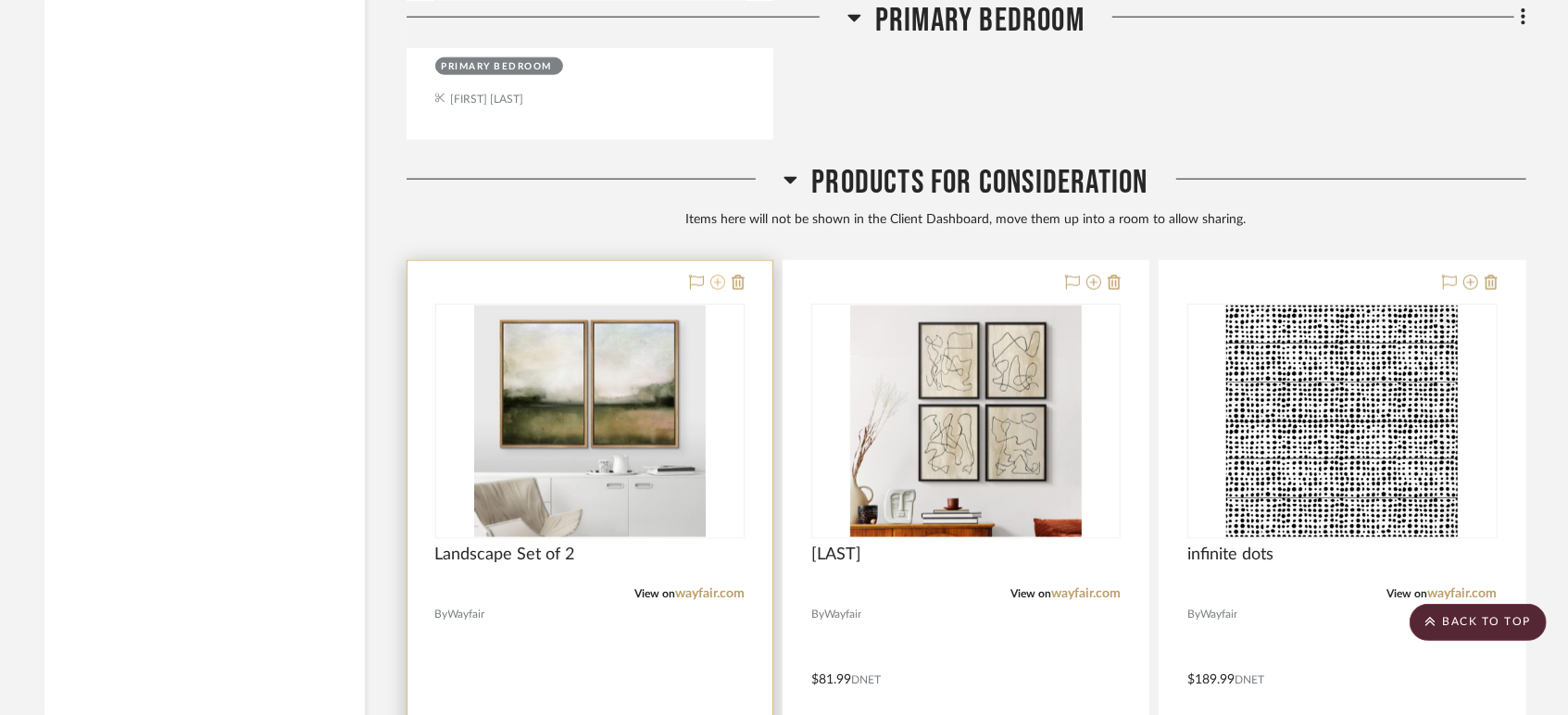 click at bounding box center (718, 282) 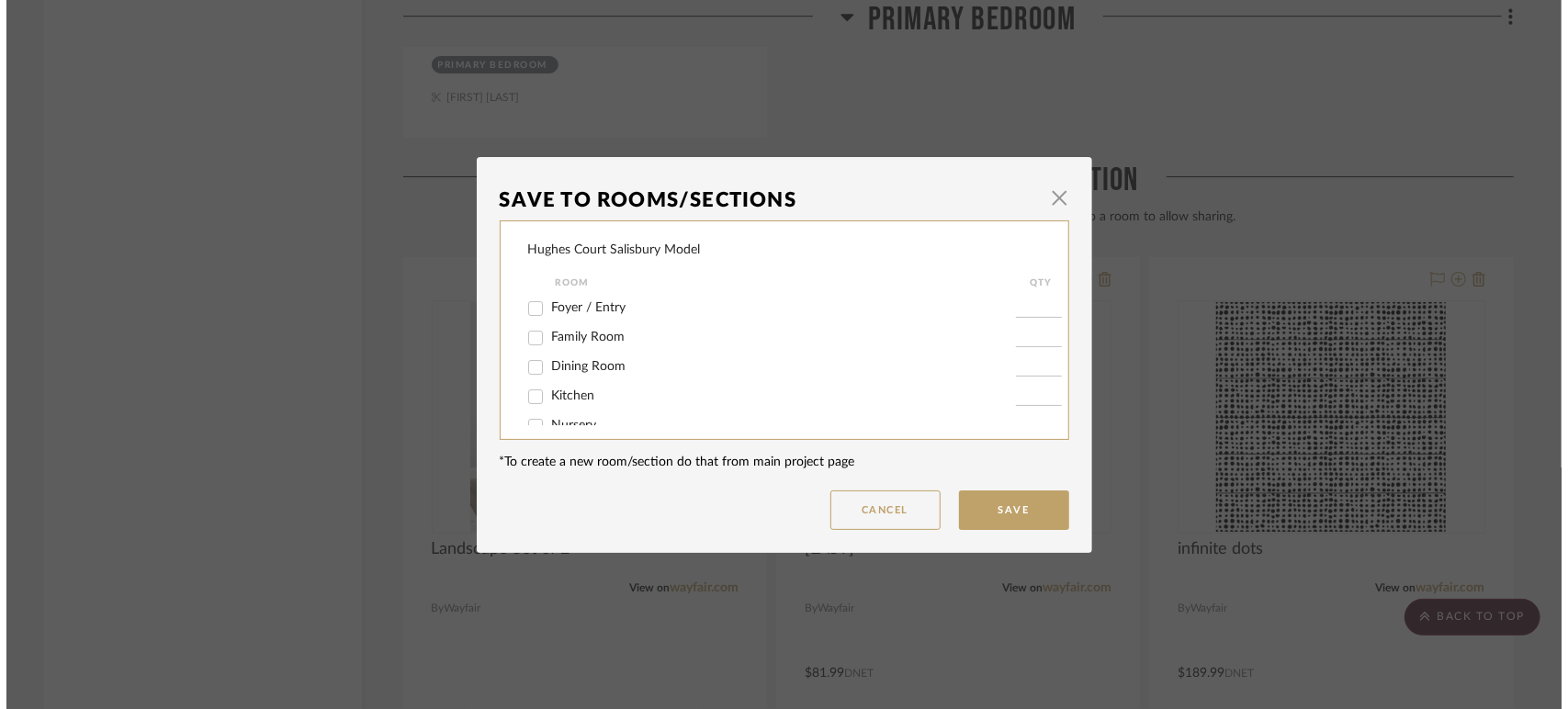 scroll, scrollTop: 0, scrollLeft: 0, axis: both 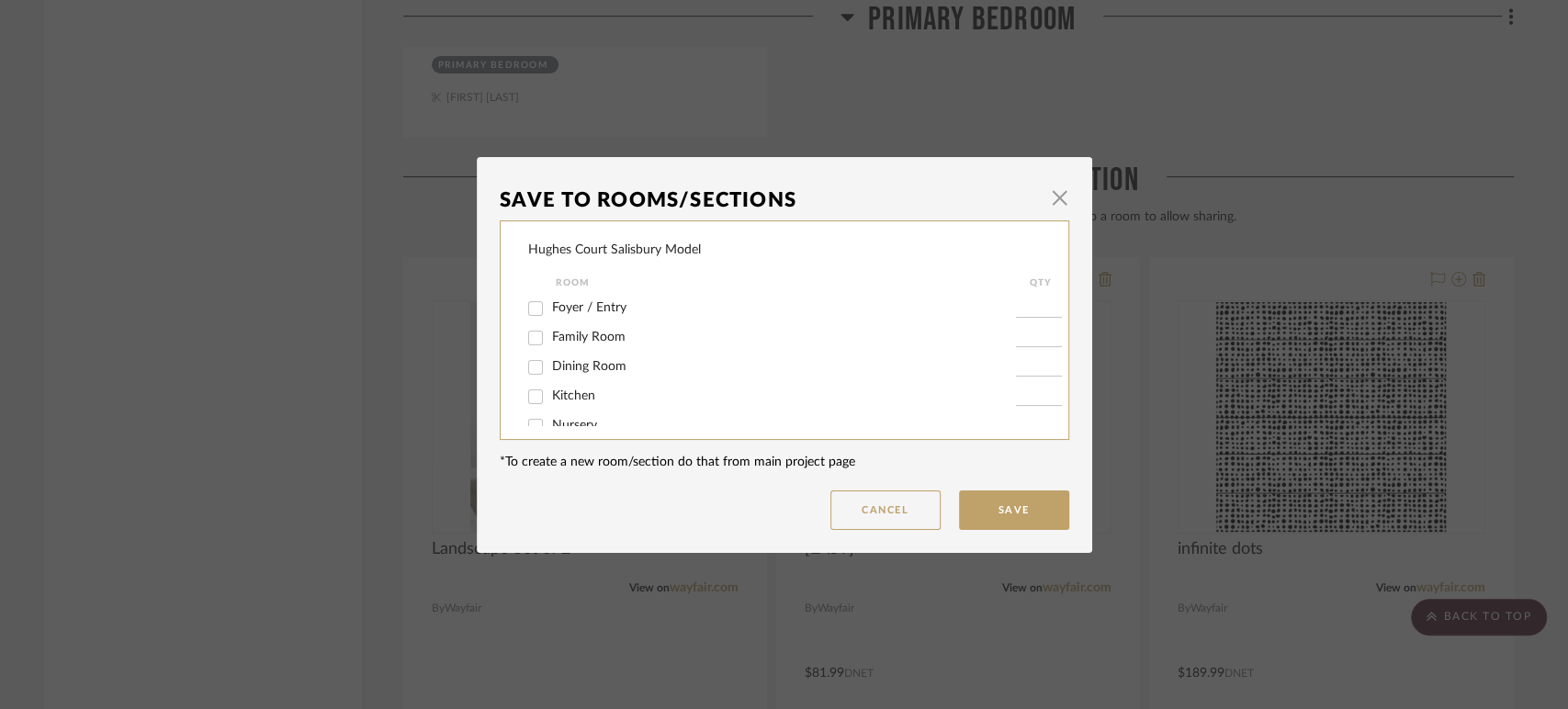 click on "Family Room" at bounding box center (589, 337) 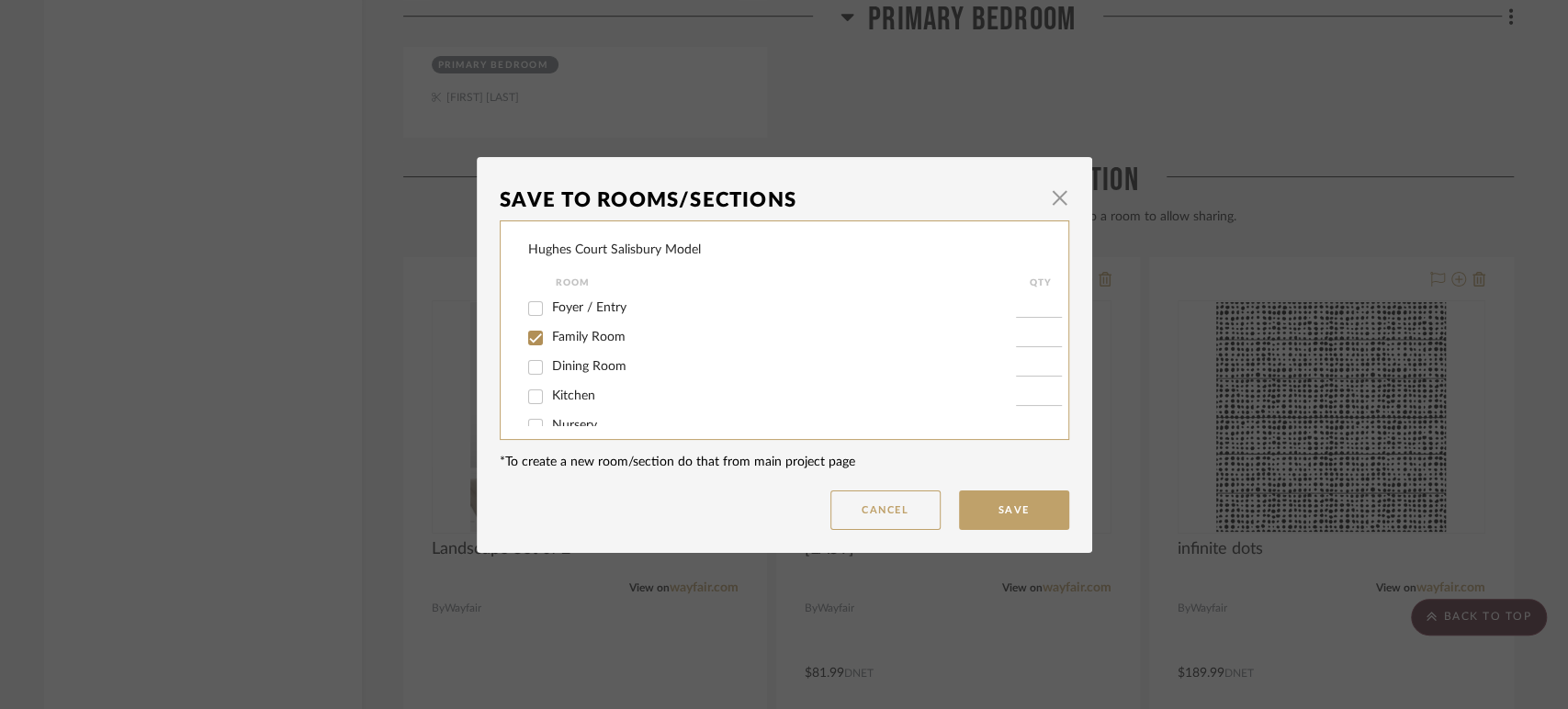 checkbox on "true" 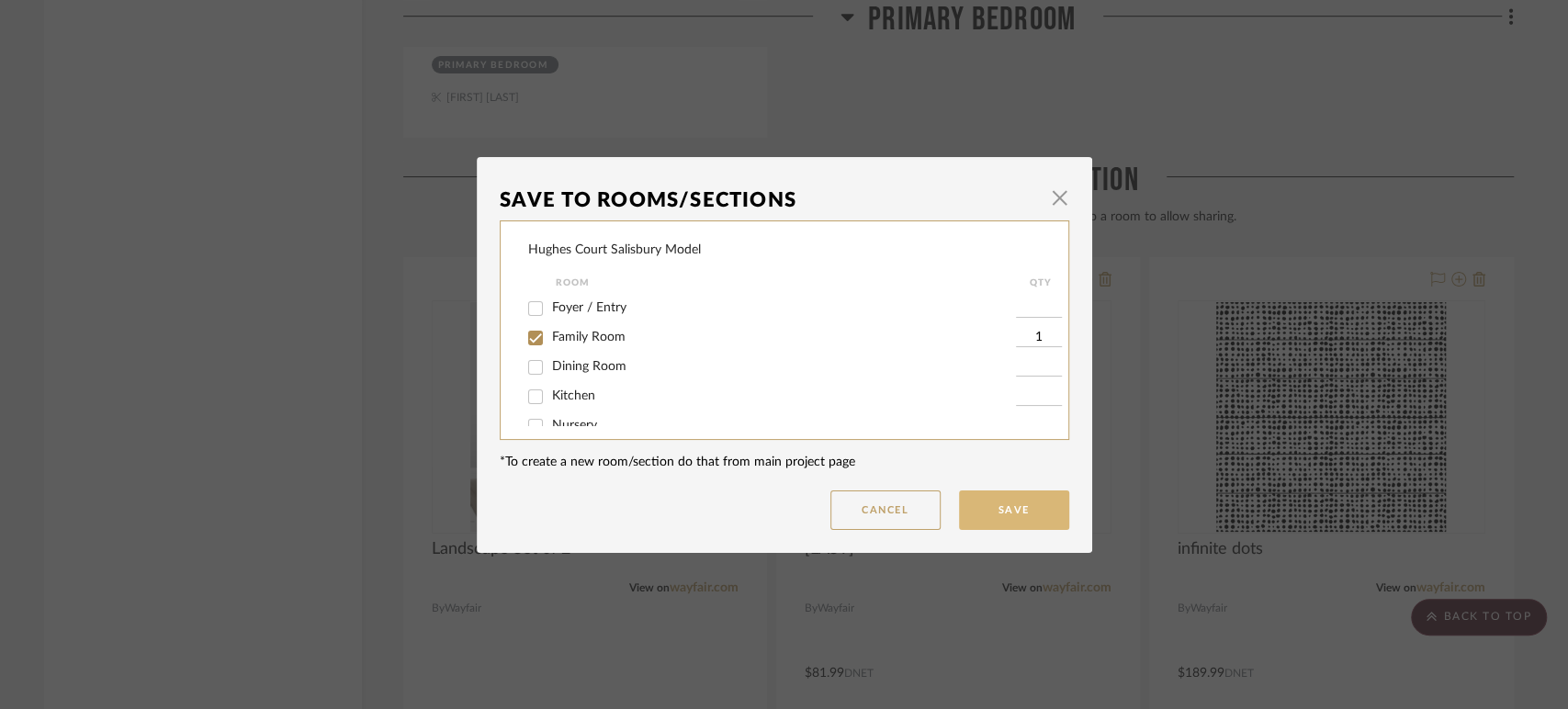 click on "Save" at bounding box center (1014, 510) 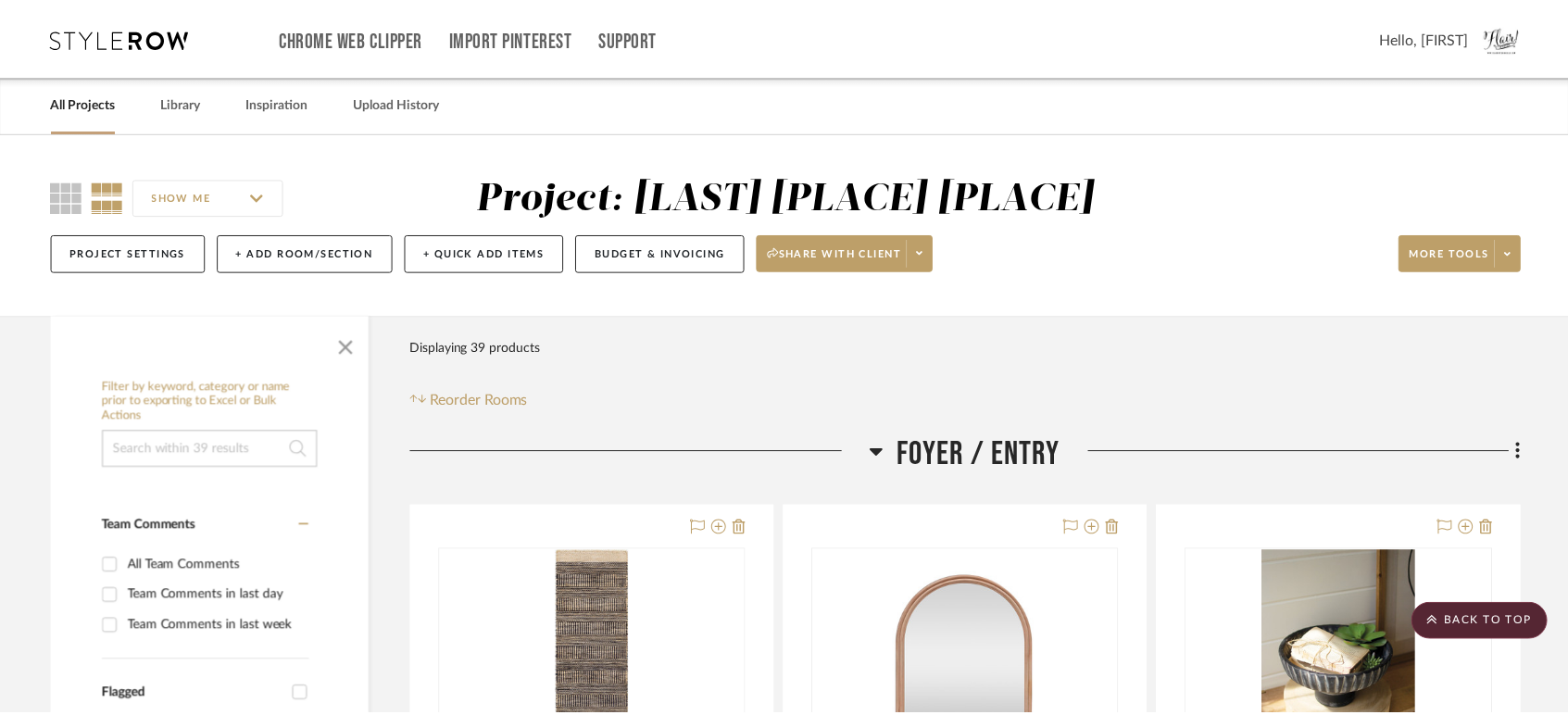 scroll, scrollTop: 10907, scrollLeft: 0, axis: vertical 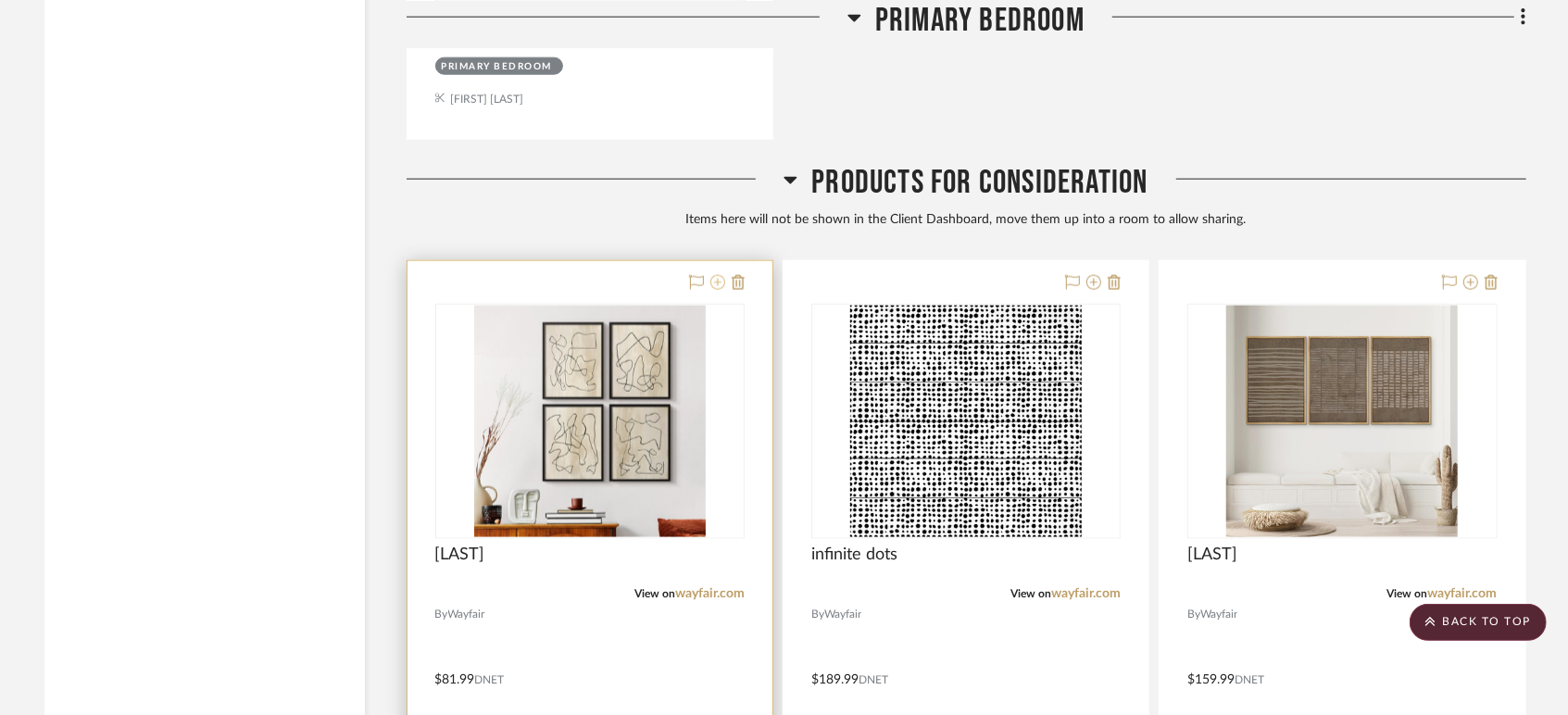 click at bounding box center [718, 282] 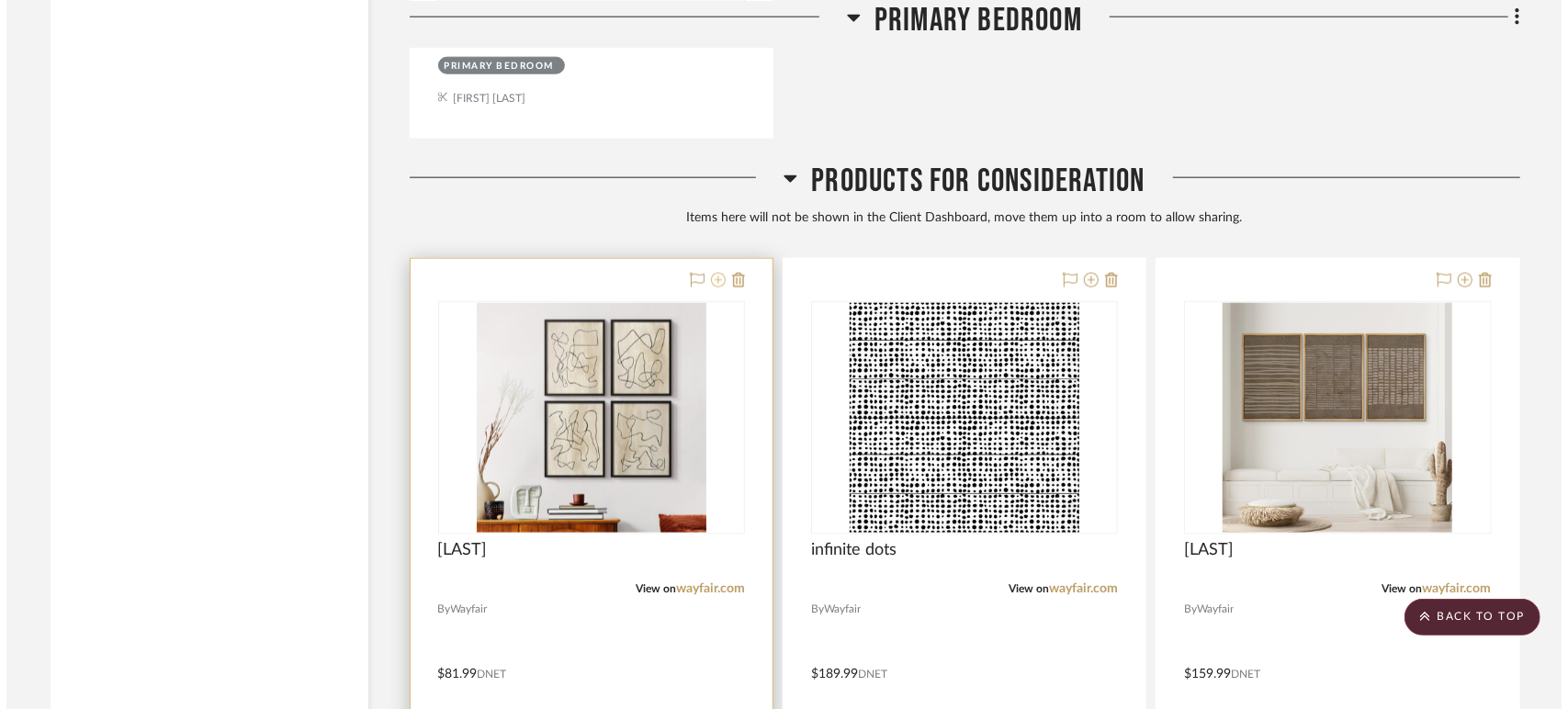 scroll, scrollTop: 0, scrollLeft: 0, axis: both 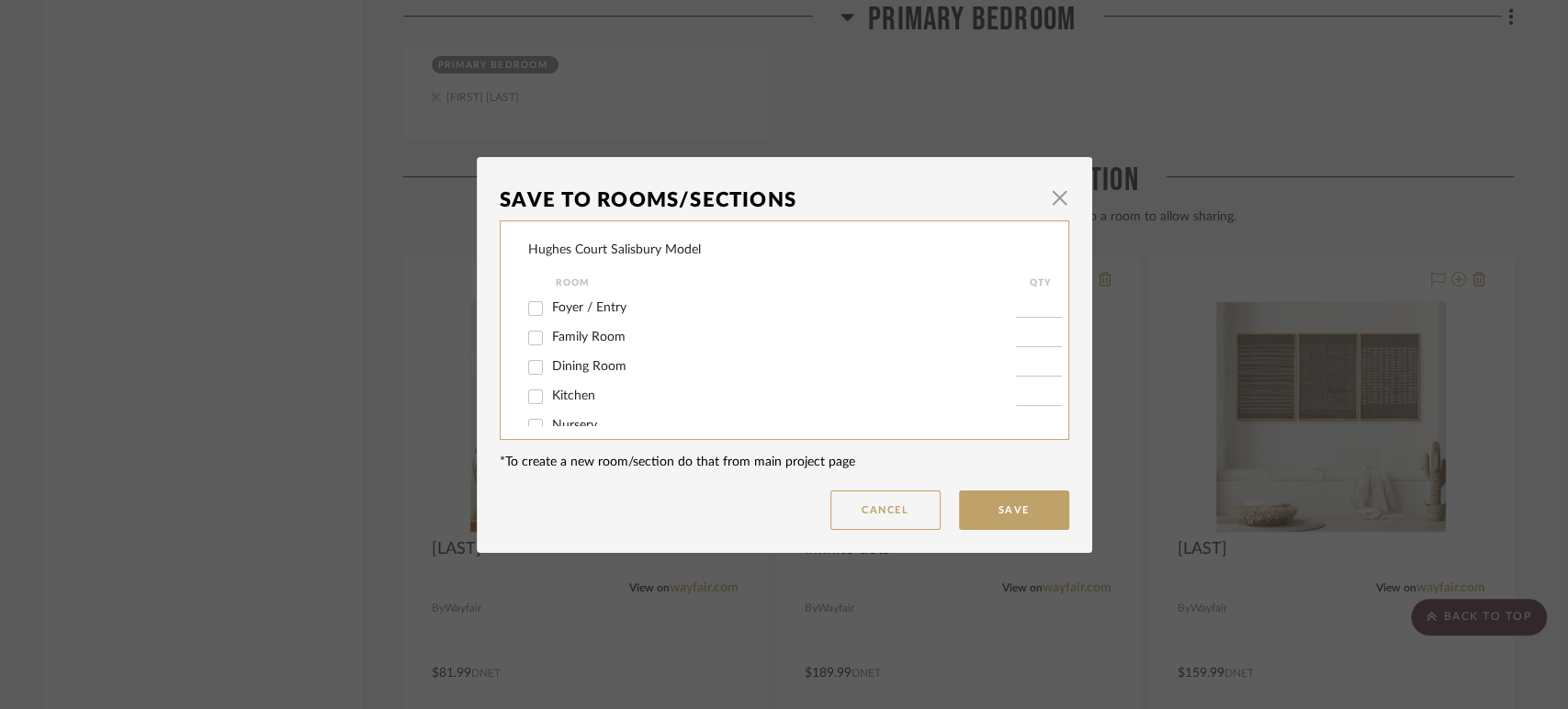 click on "Family Room" at bounding box center (589, 337) 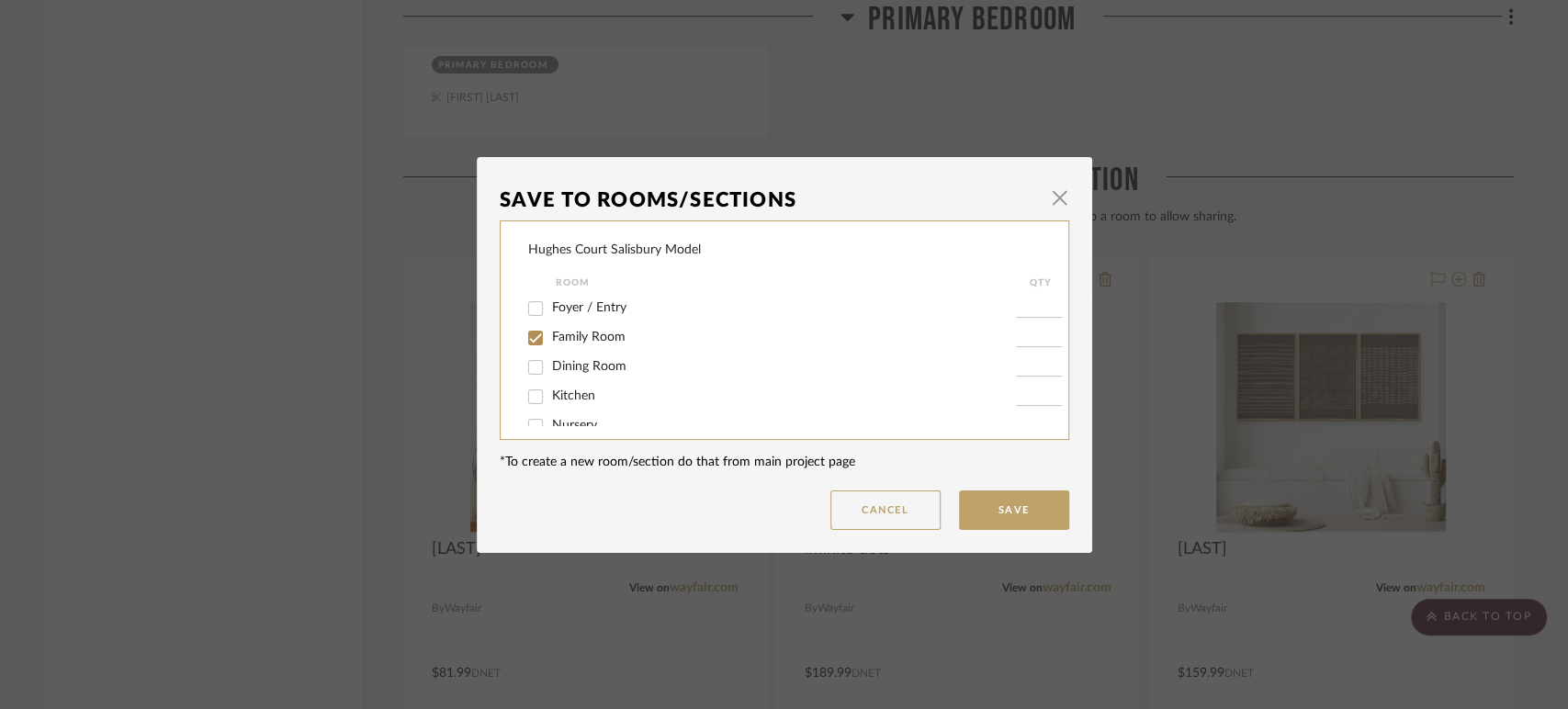 checkbox on "true" 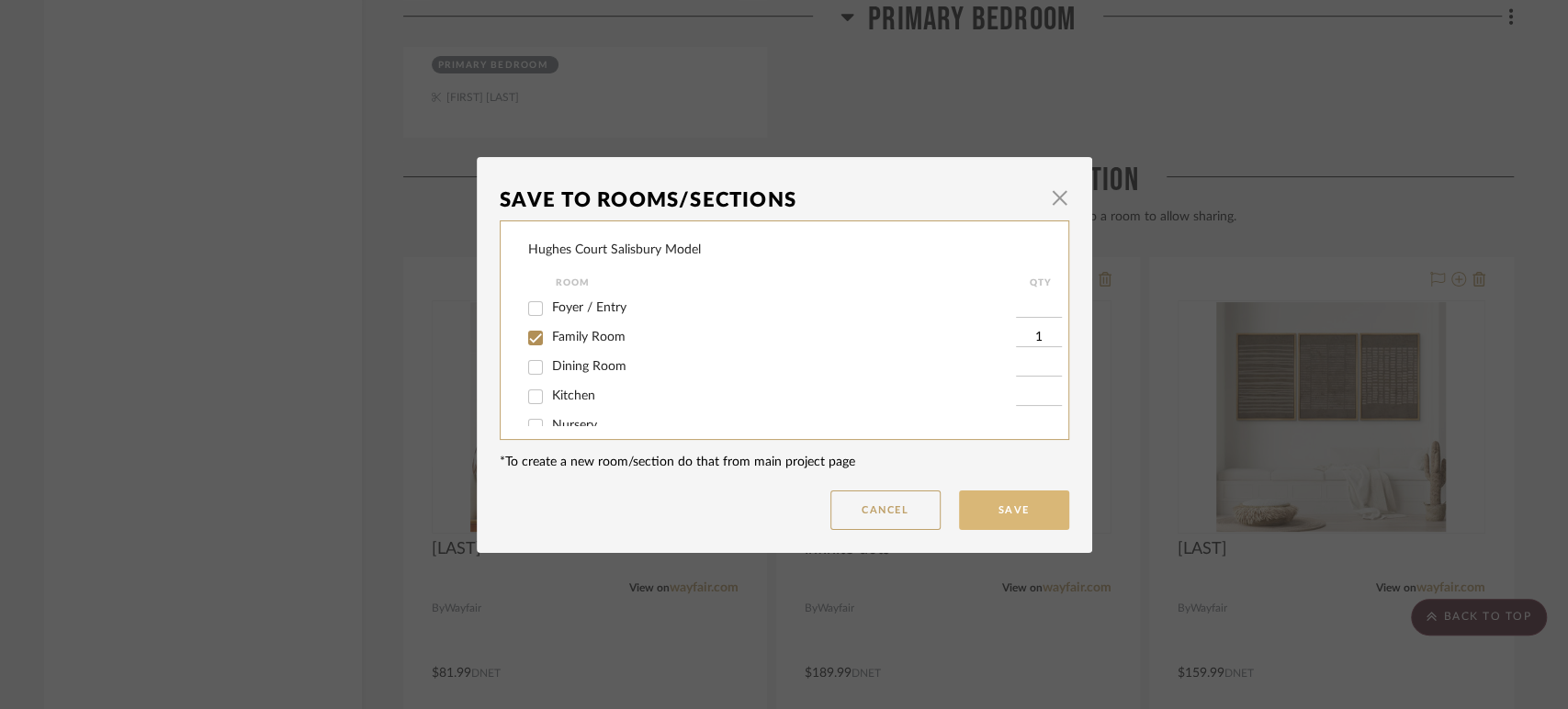 click on "Save" at bounding box center (1014, 510) 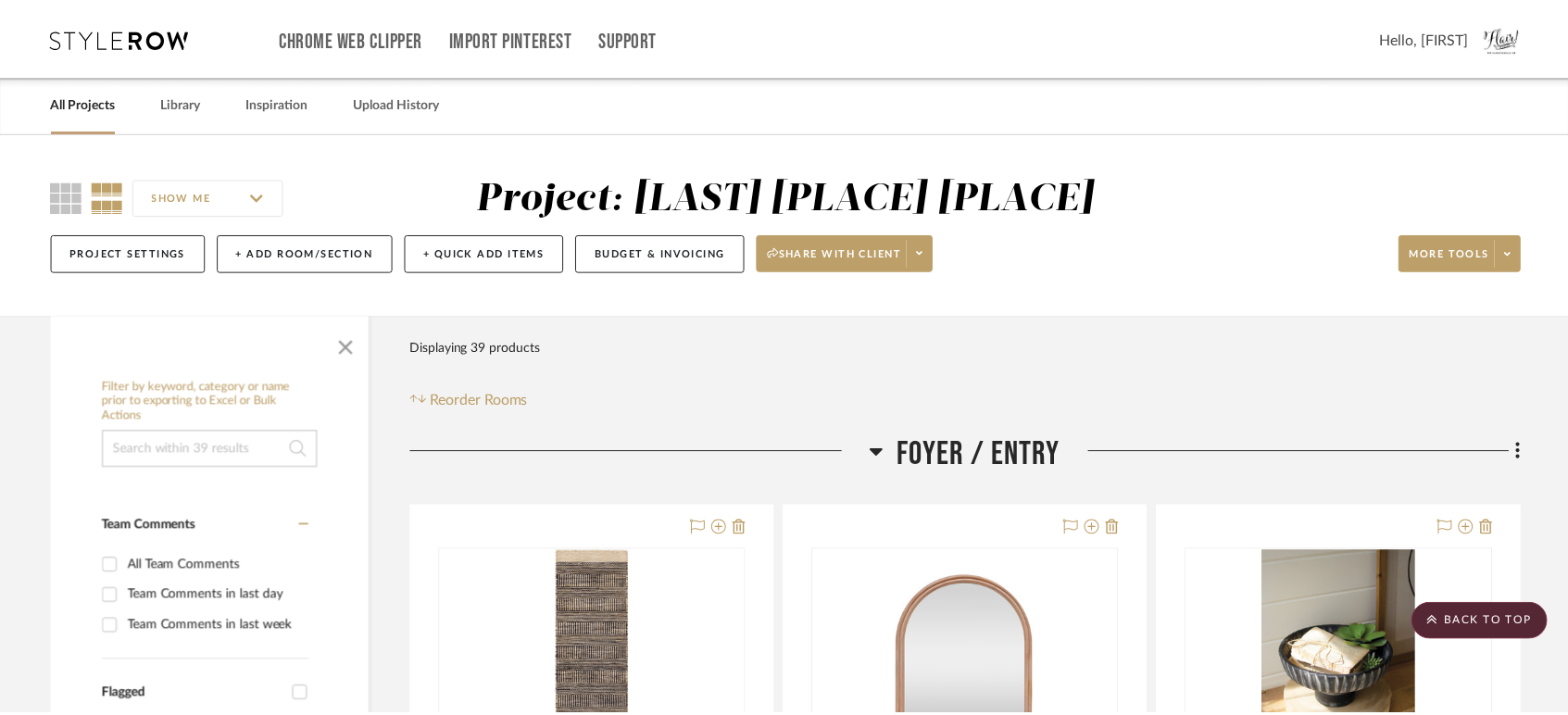 scroll, scrollTop: 10907, scrollLeft: 0, axis: vertical 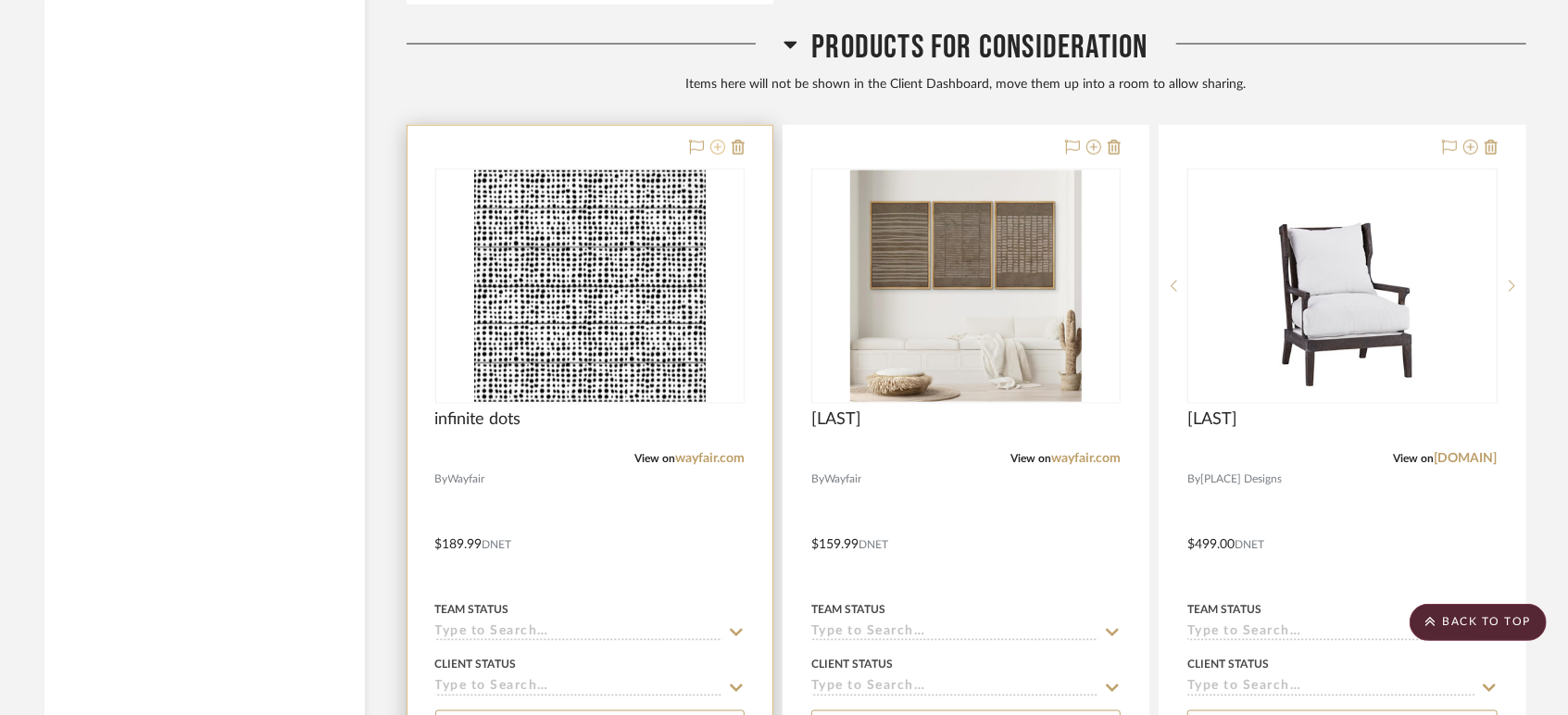 click at bounding box center (718, 147) 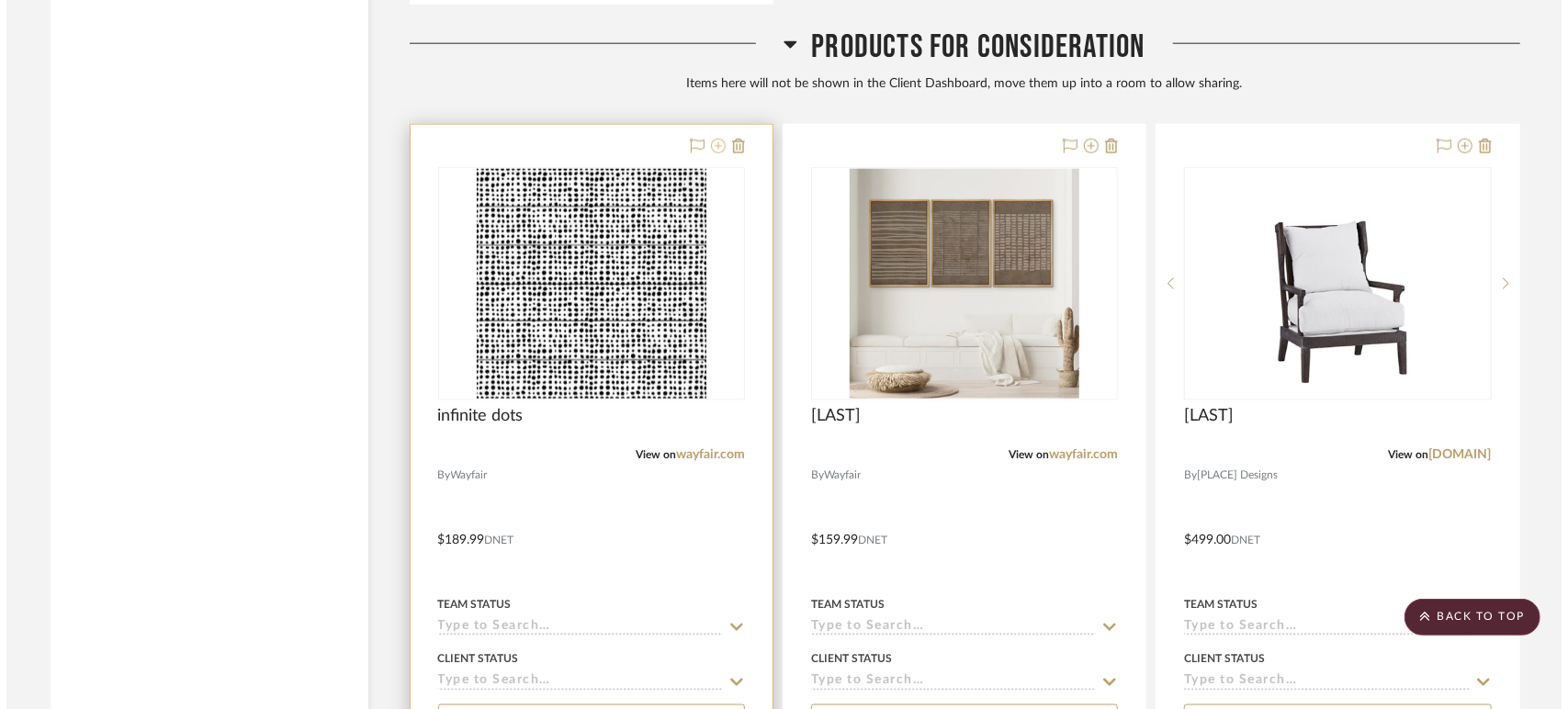 scroll, scrollTop: 0, scrollLeft: 0, axis: both 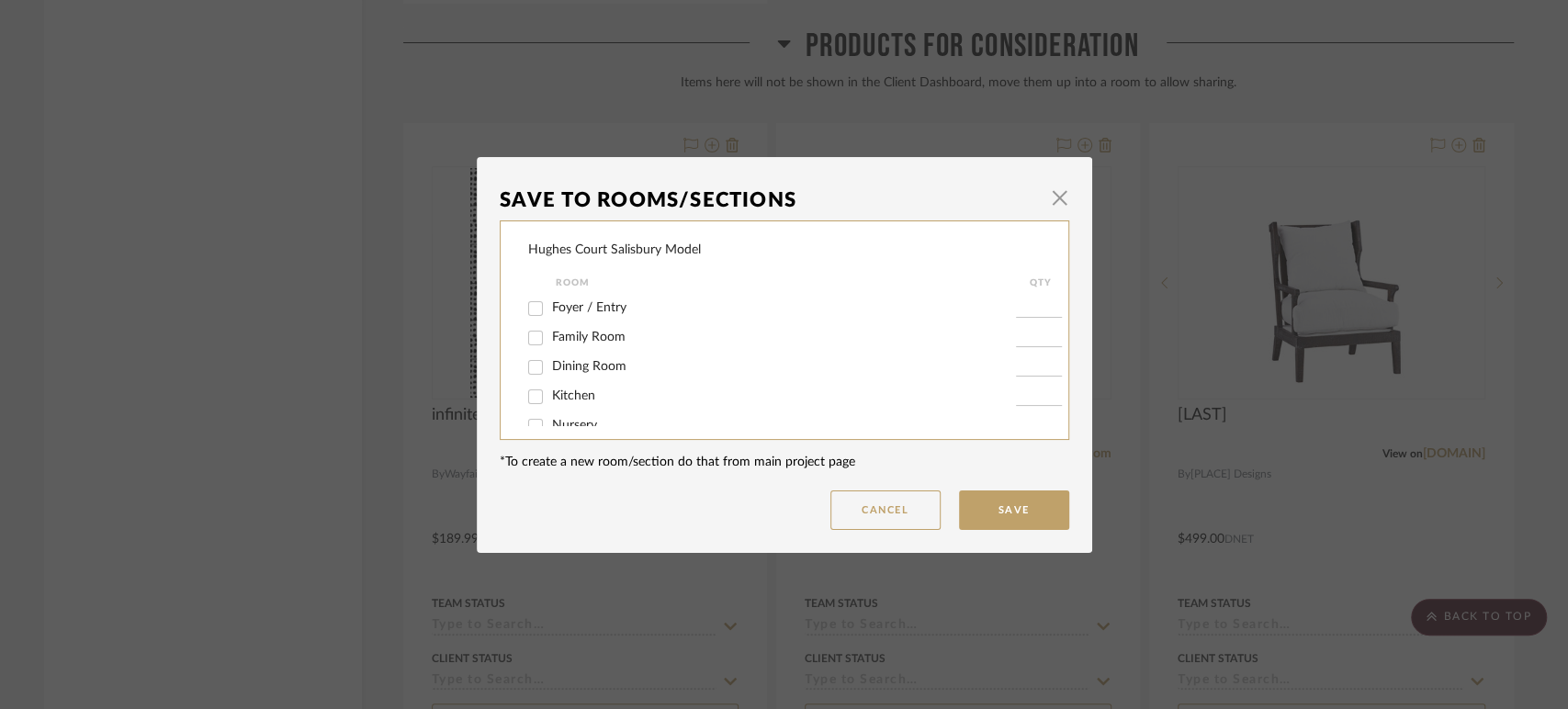 click on "Family Room" at bounding box center [589, 337] 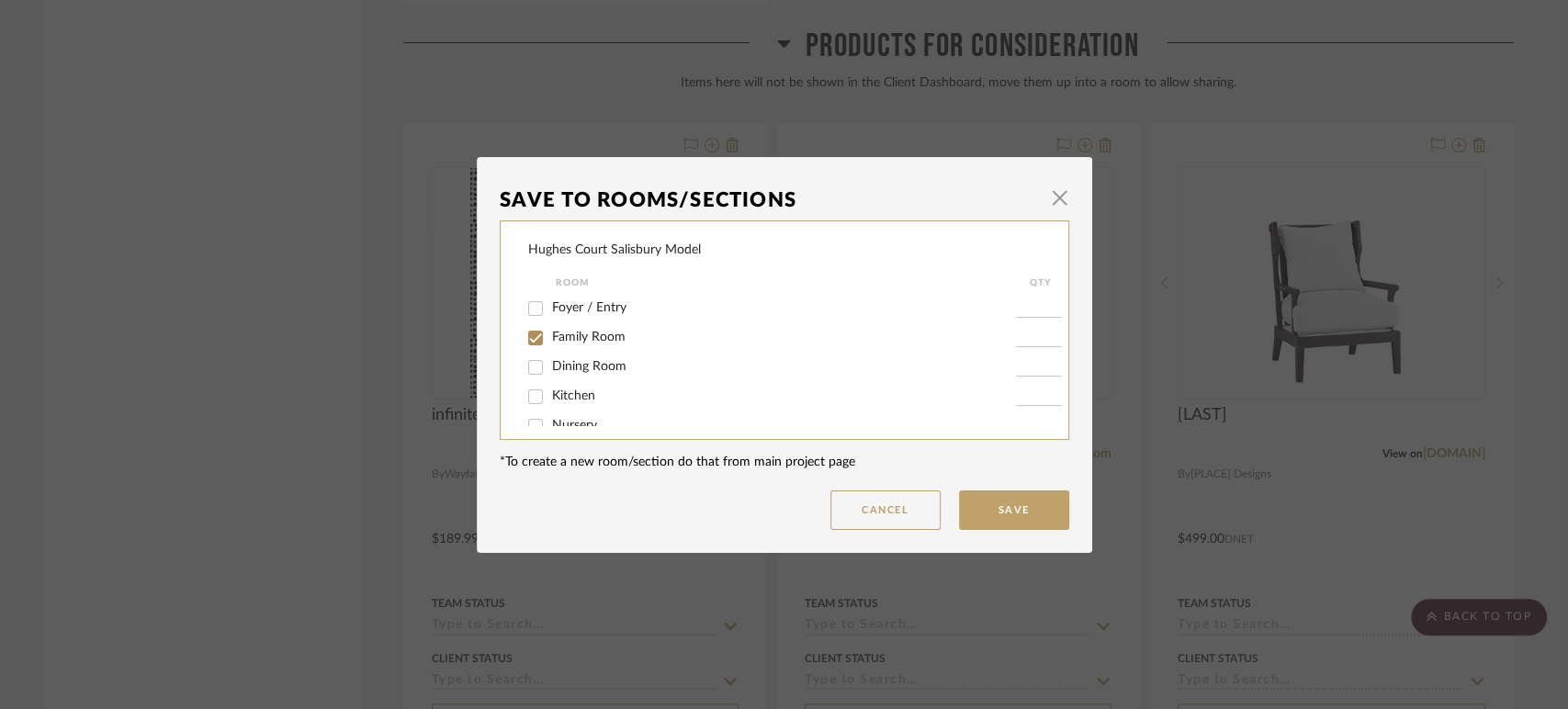 checkbox on "true" 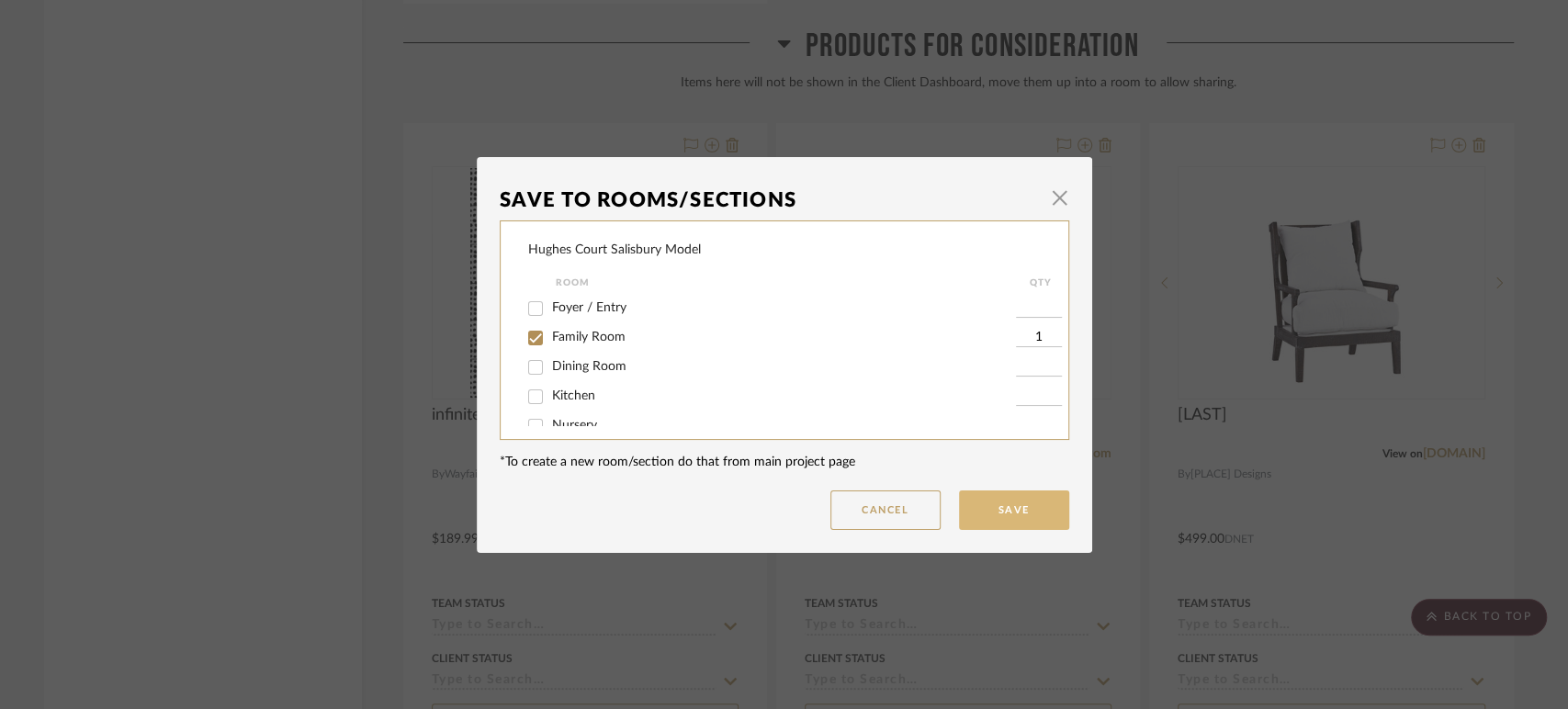 click on "Save" at bounding box center (1014, 510) 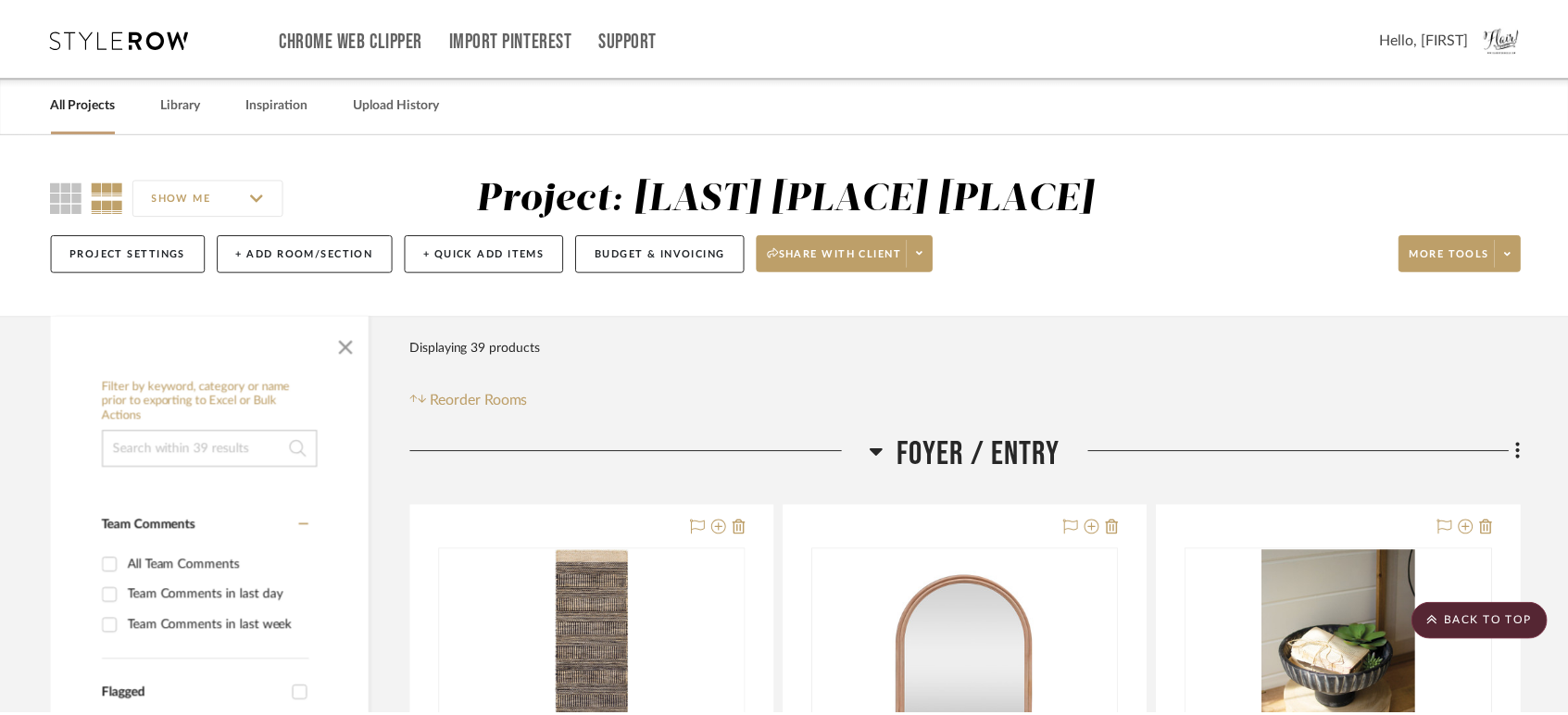 scroll, scrollTop: 10907, scrollLeft: 0, axis: vertical 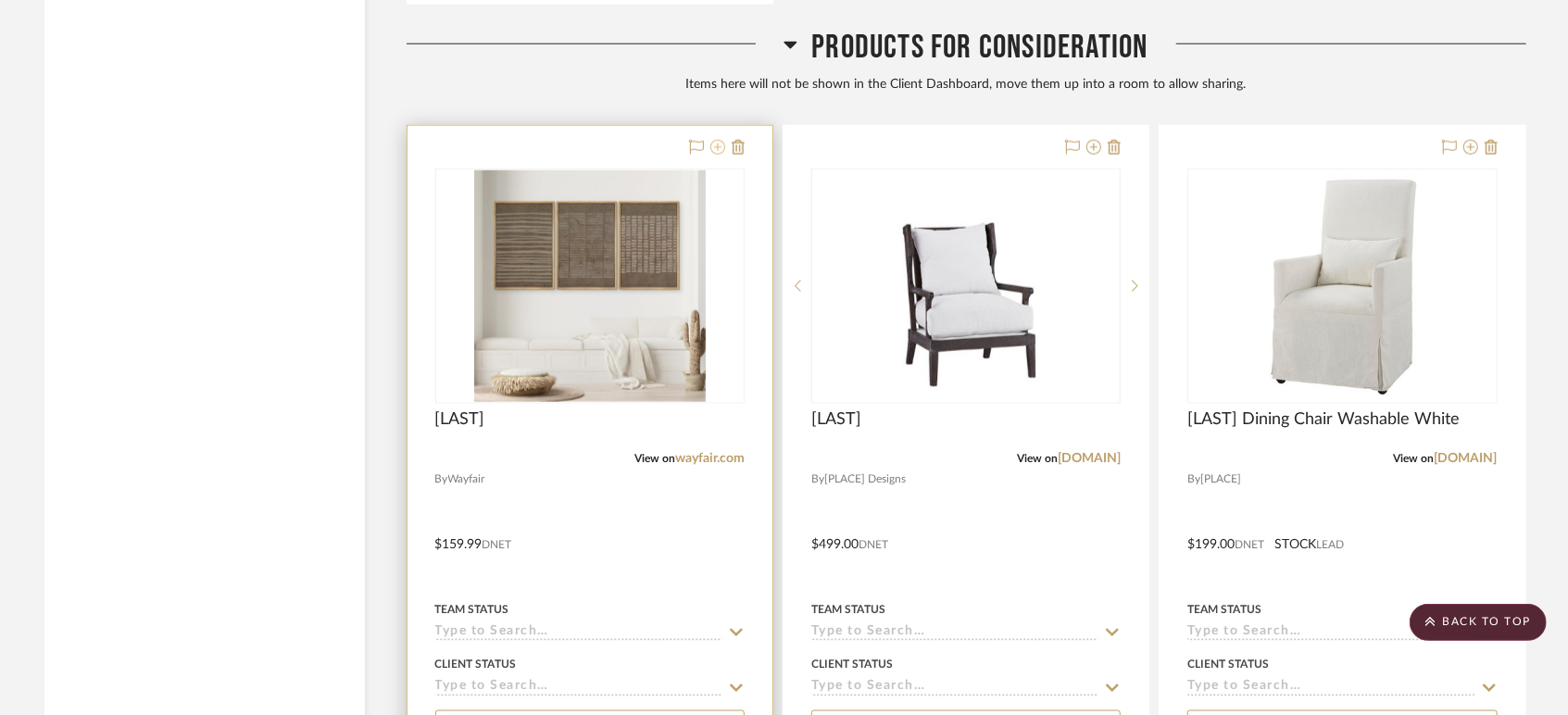 click at bounding box center [718, 147] 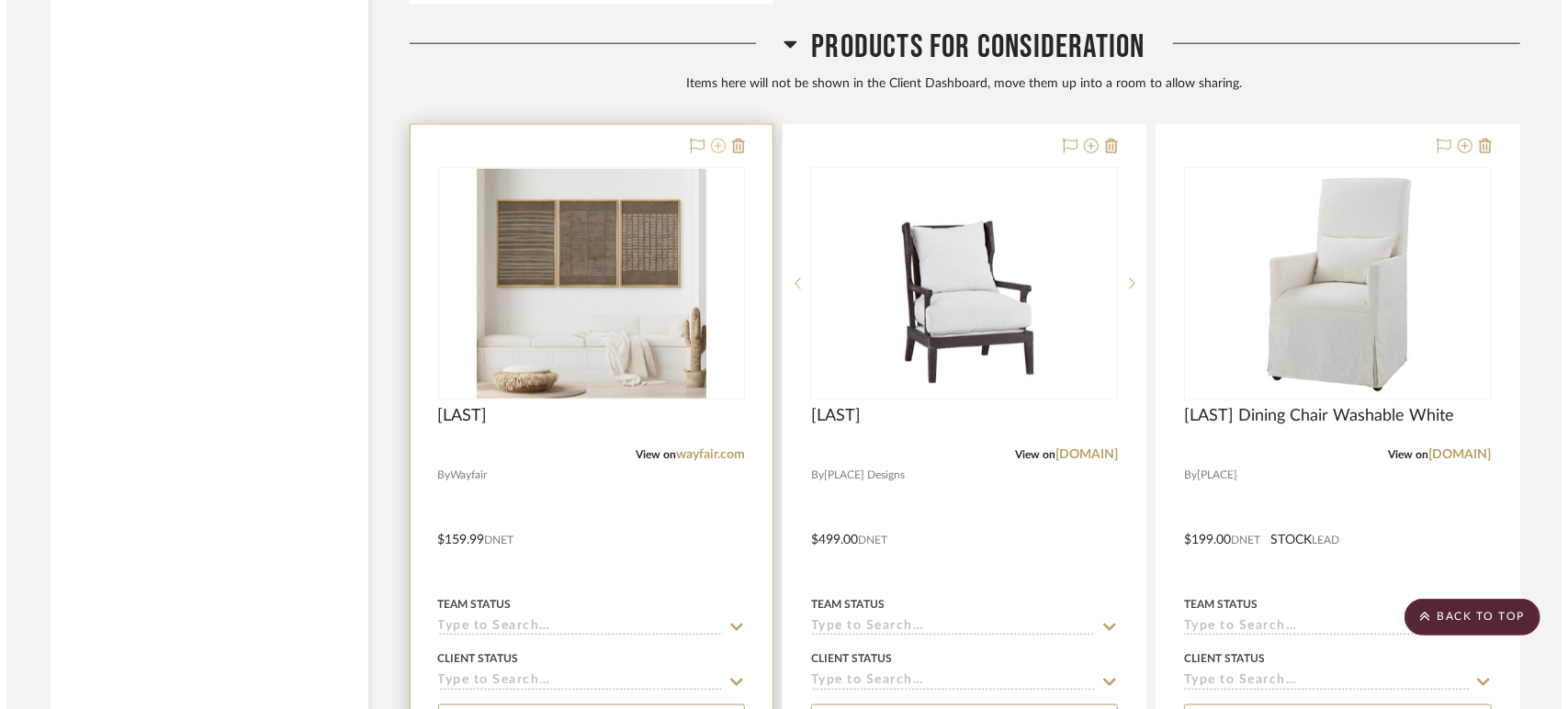 scroll, scrollTop: 0, scrollLeft: 0, axis: both 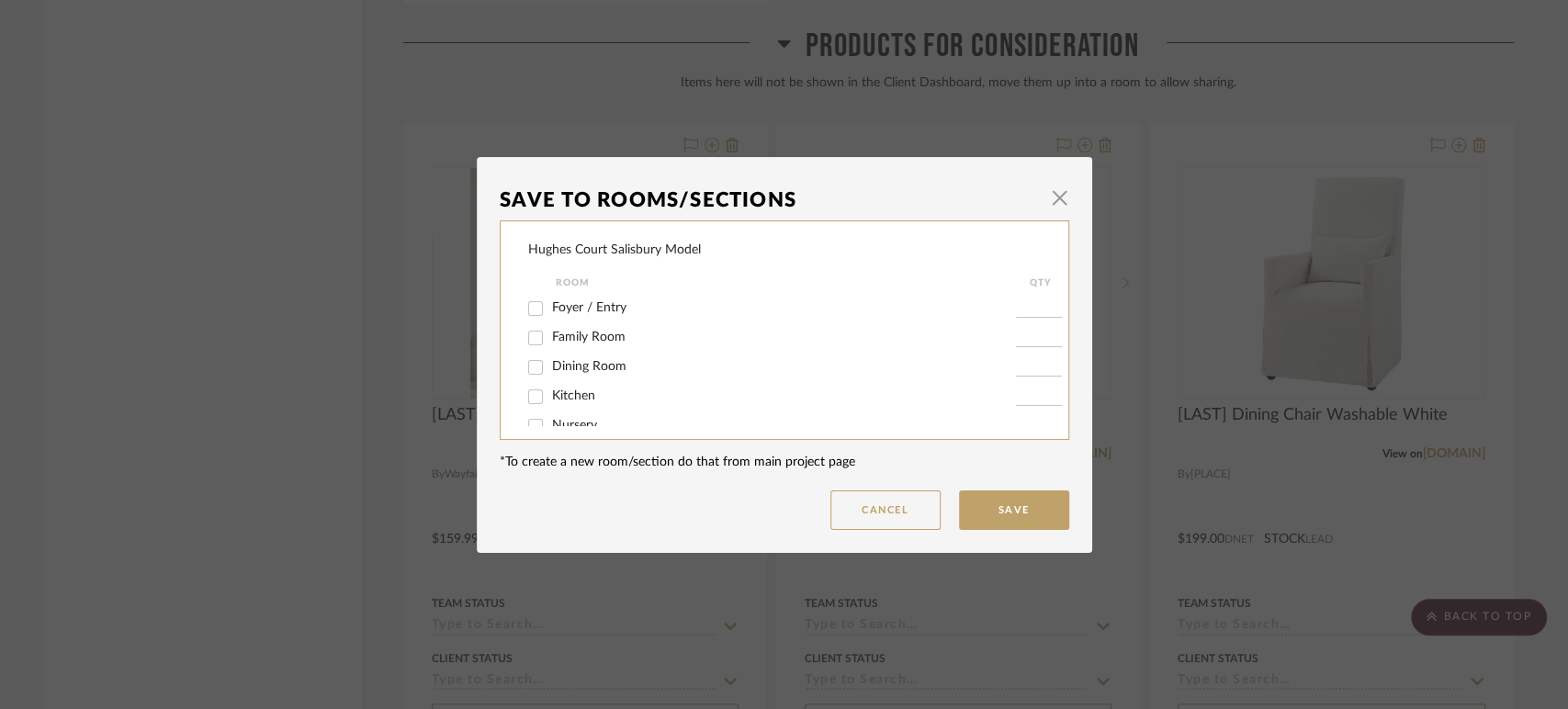 click on "Family Room" at bounding box center (589, 337) 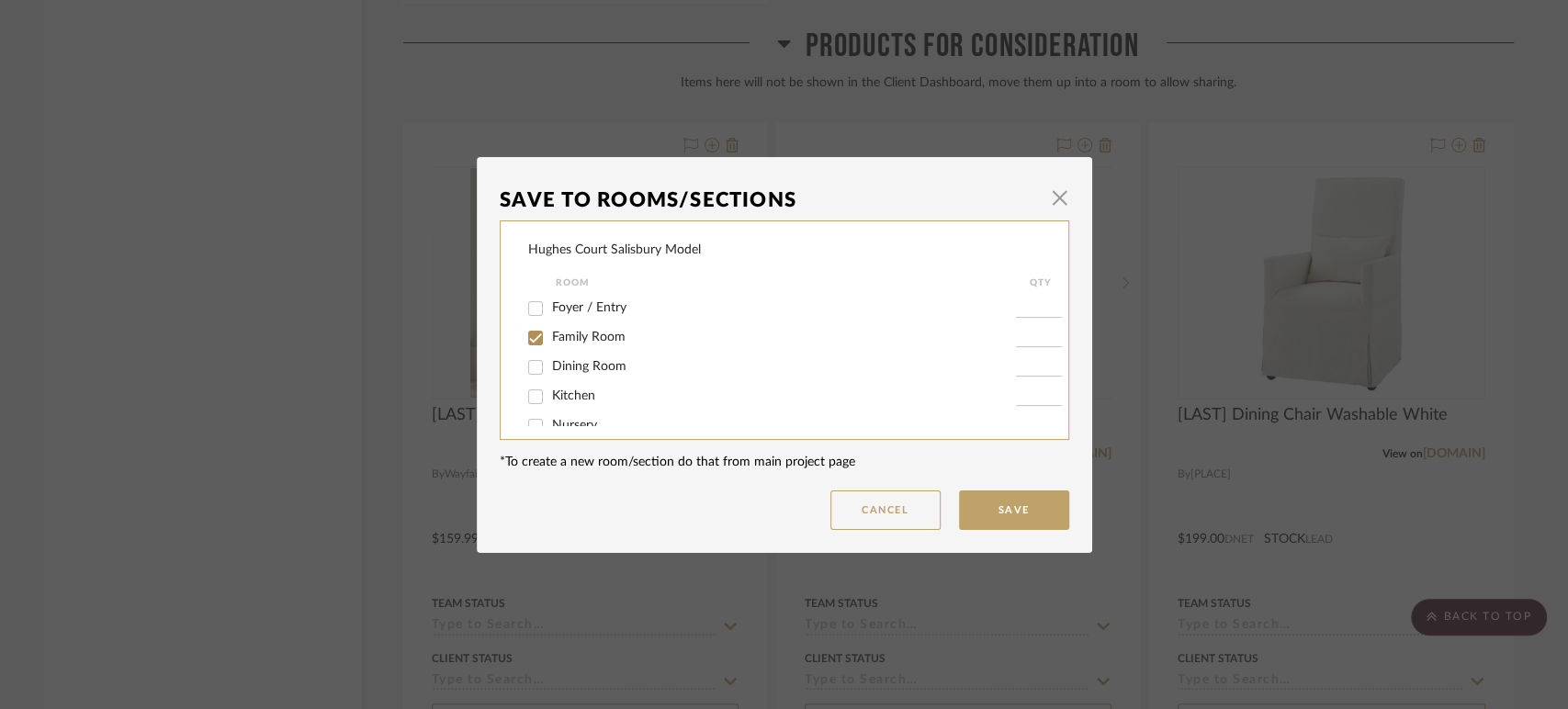 checkbox on "true" 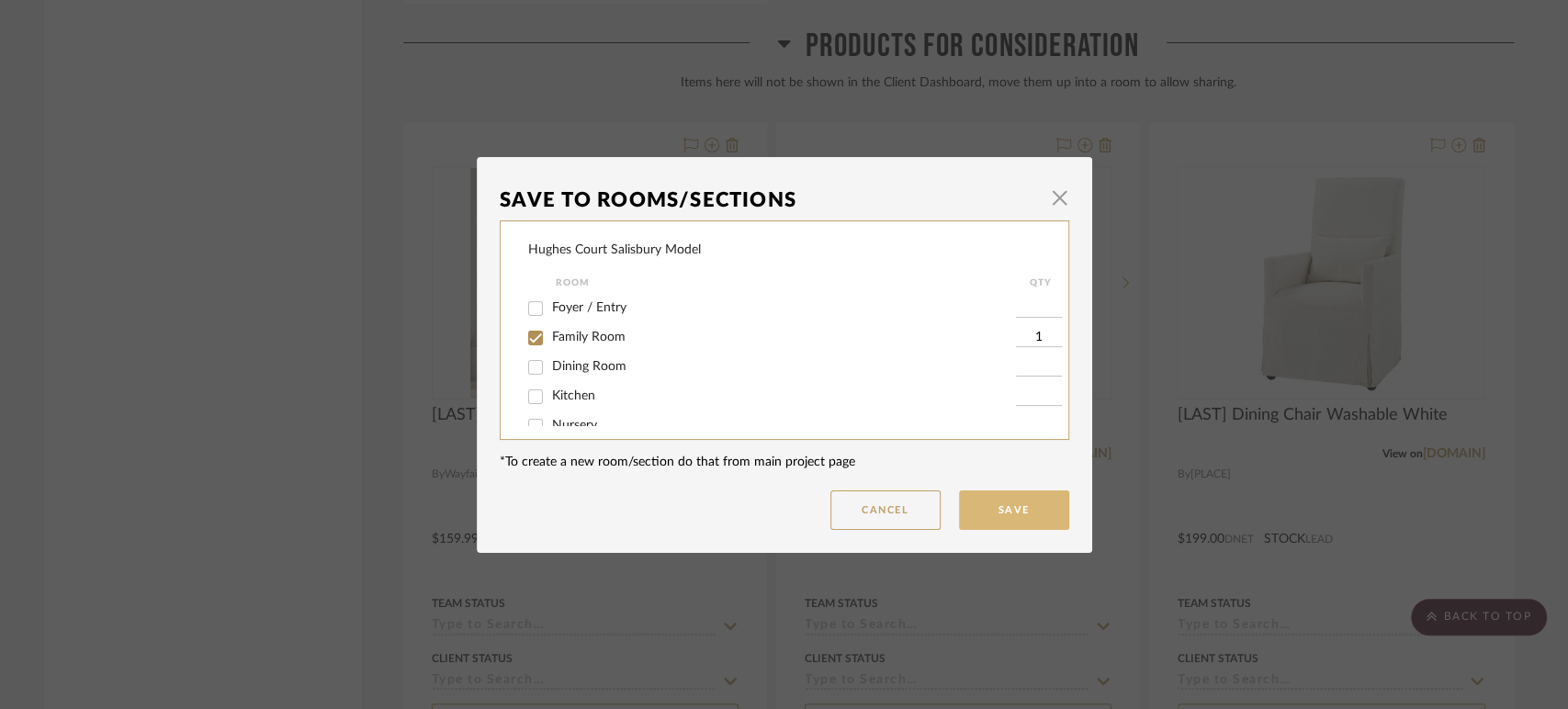 click on "Save" at bounding box center (1014, 510) 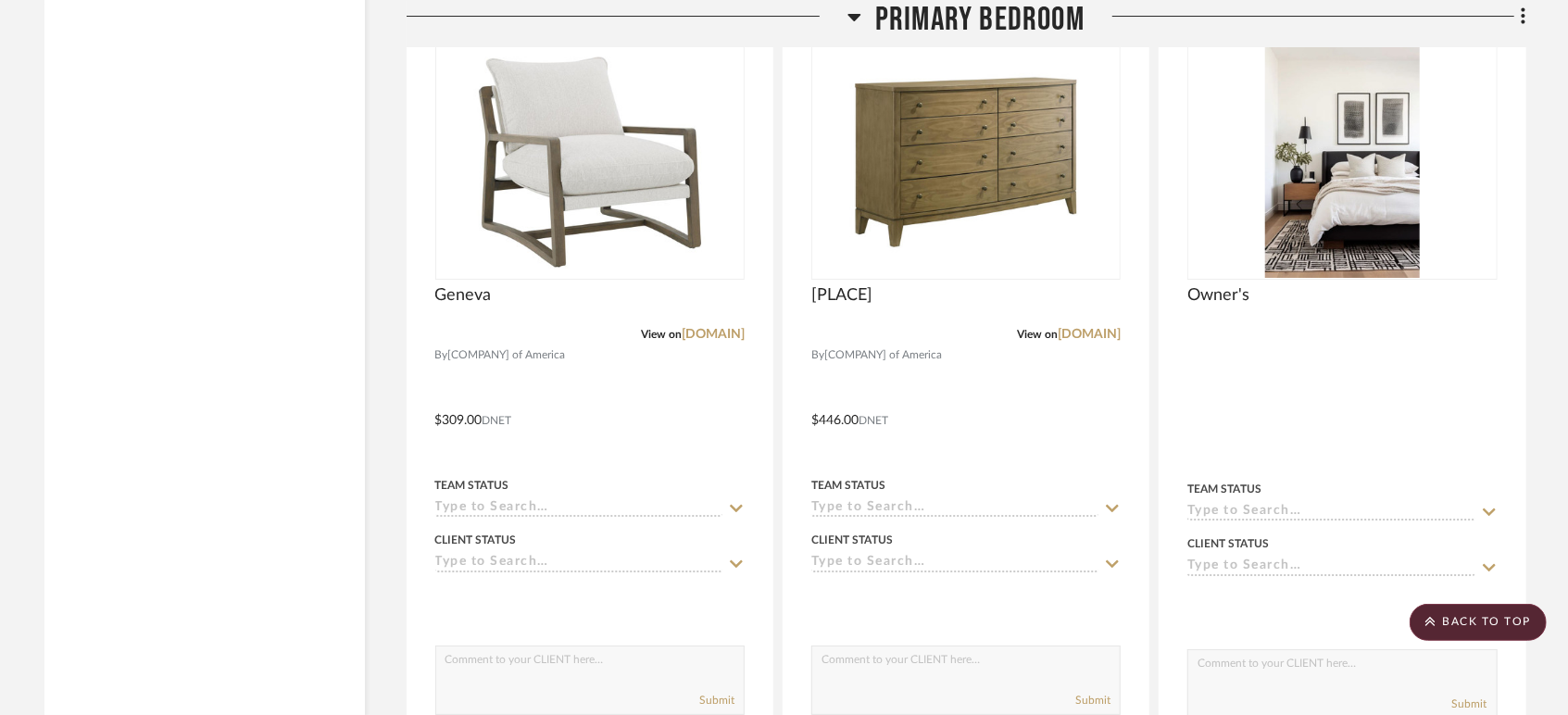 scroll, scrollTop: 8654, scrollLeft: 0, axis: vertical 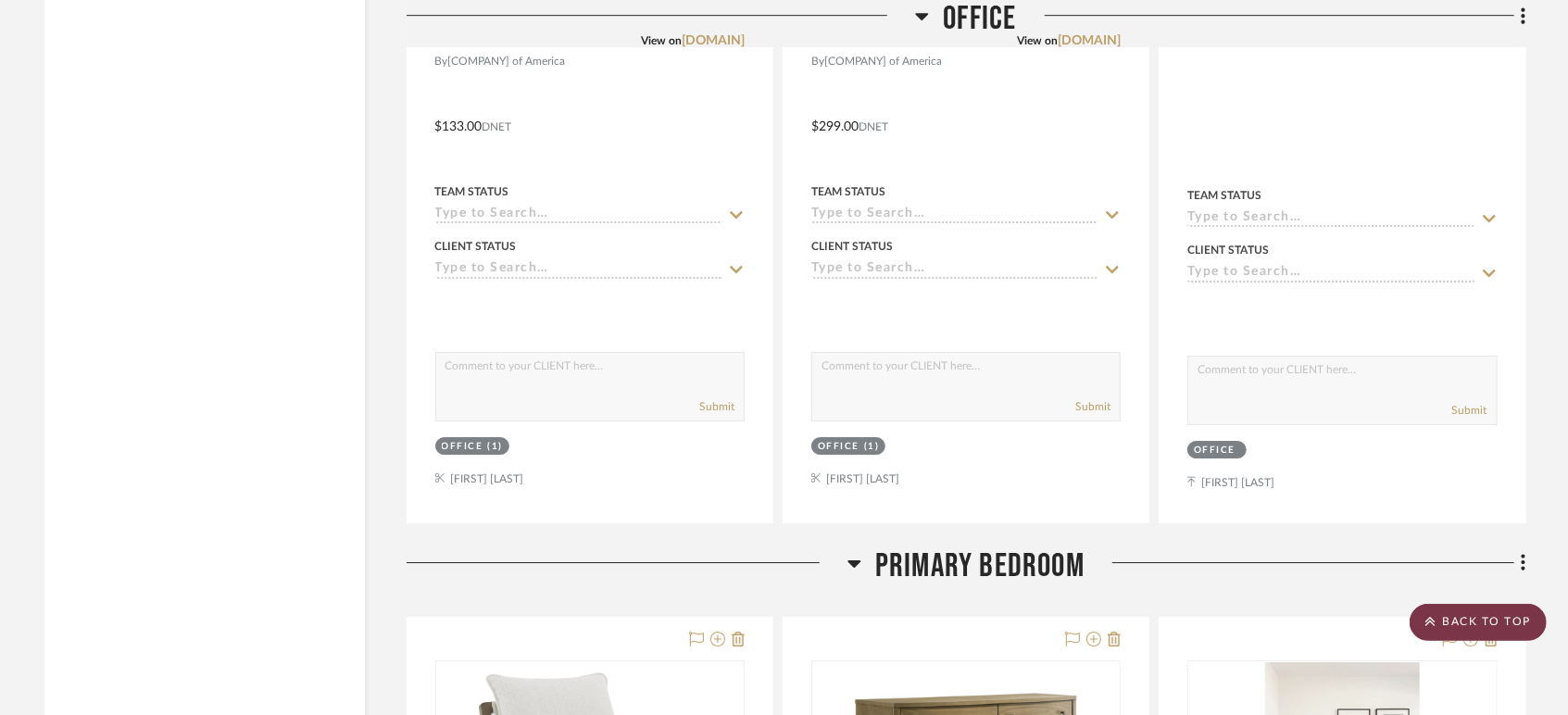 click on "BACK TO TOP" at bounding box center (1478, 622) 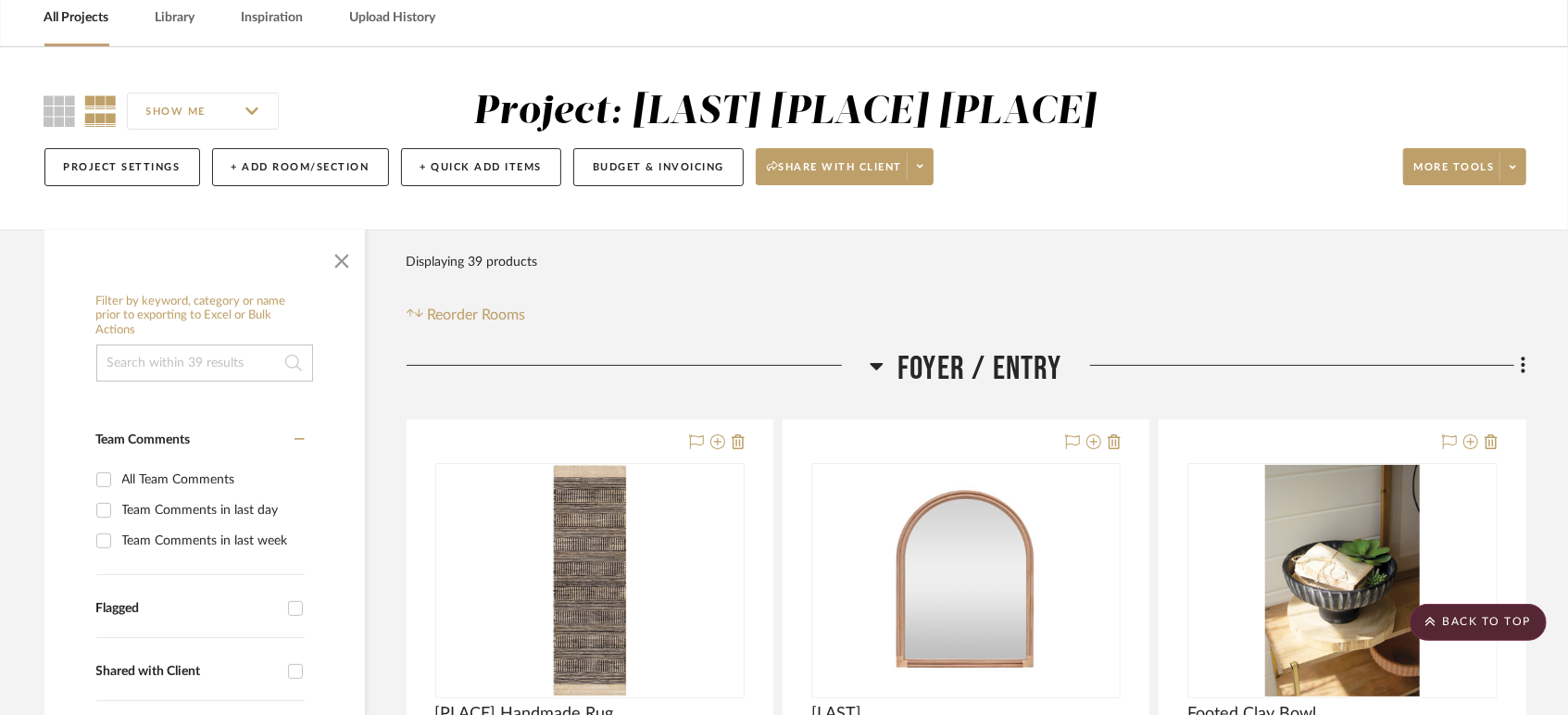 scroll, scrollTop: 0, scrollLeft: 0, axis: both 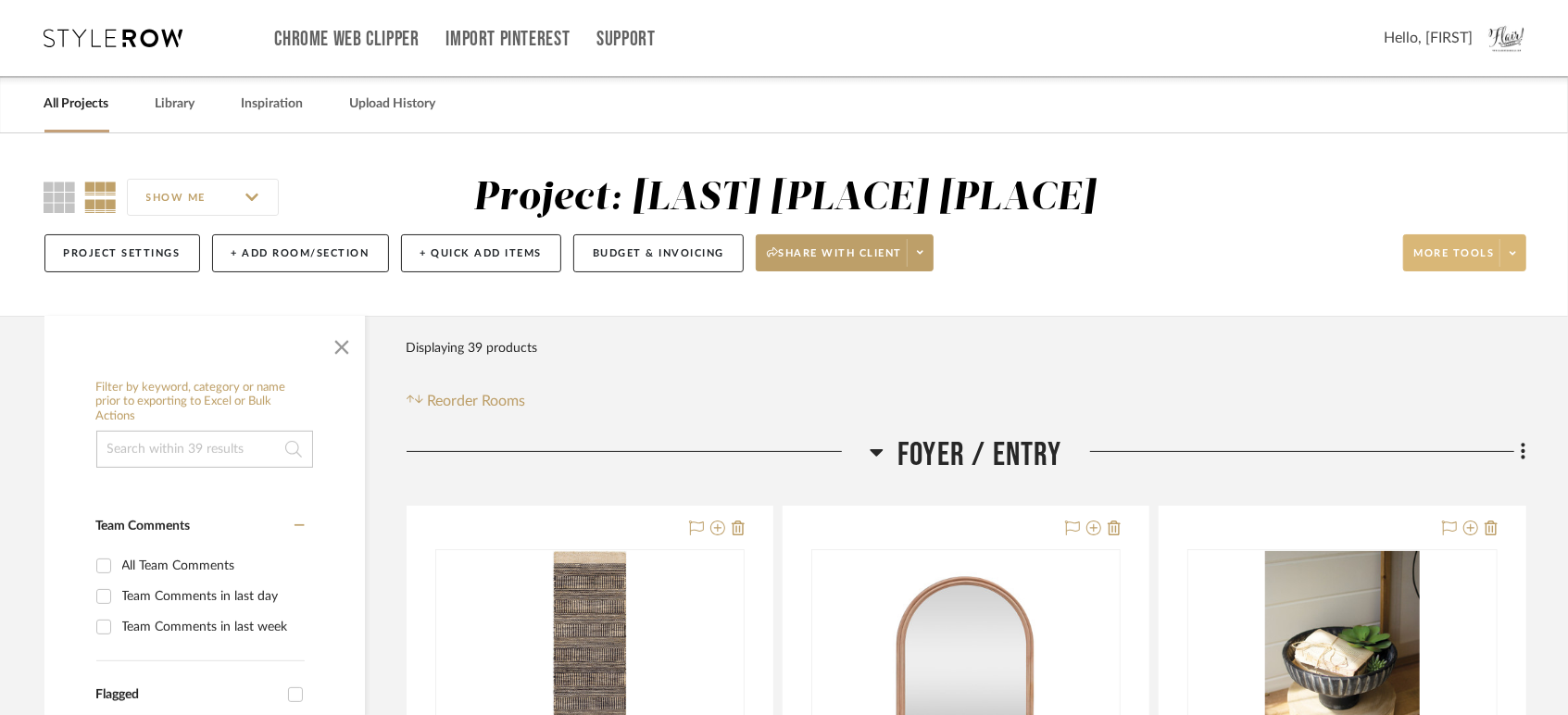 click at bounding box center (1512, 253) 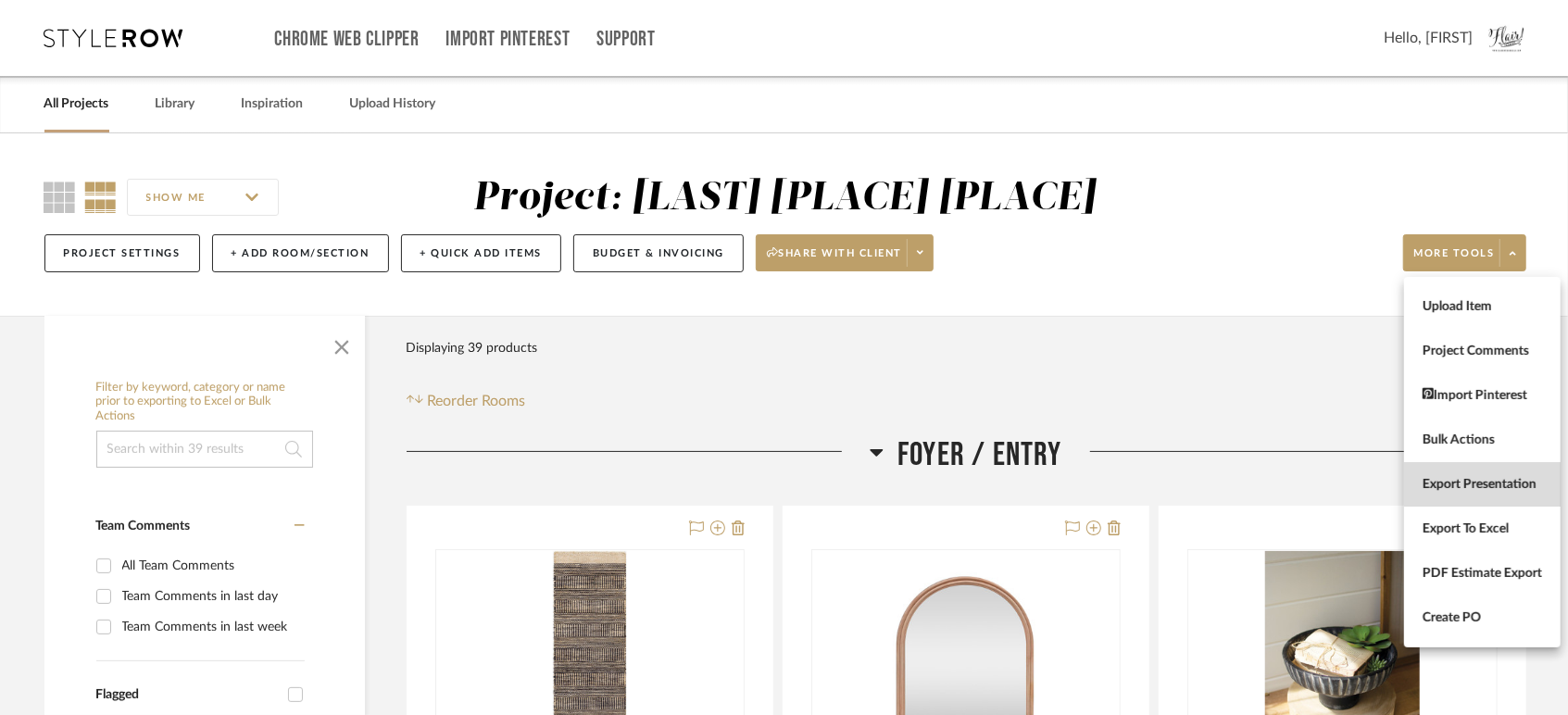 click on "Export Presentation" at bounding box center (1482, 484) 